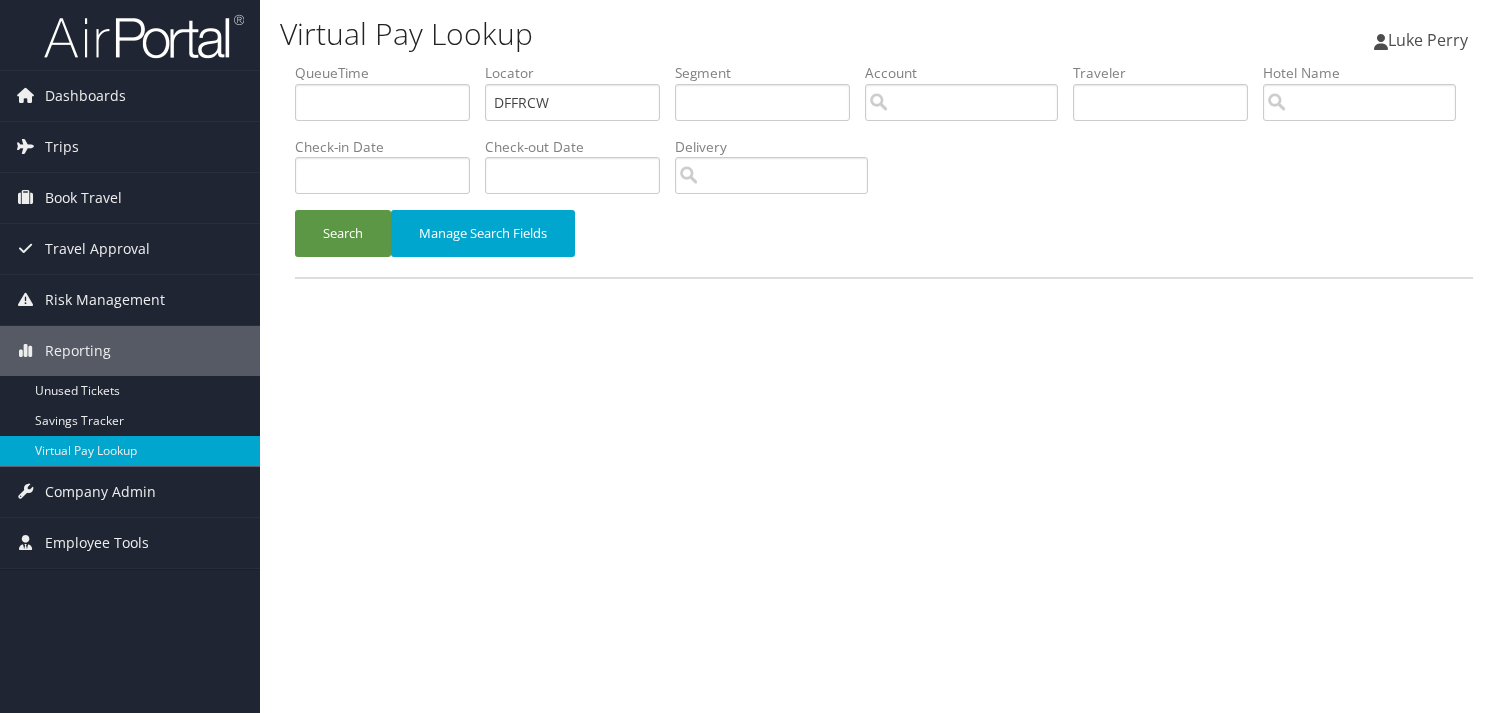 scroll, scrollTop: 0, scrollLeft: 0, axis: both 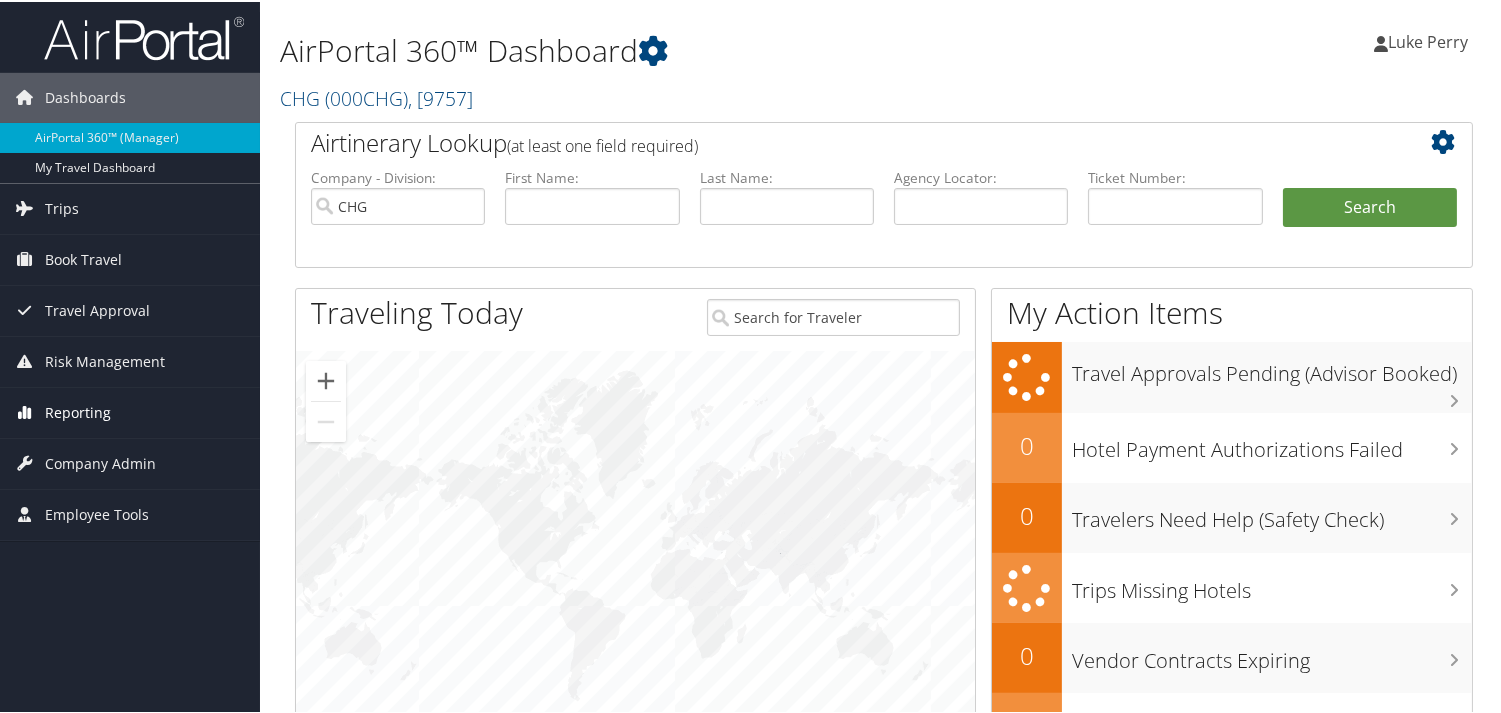 click on "Reporting" at bounding box center [78, 411] 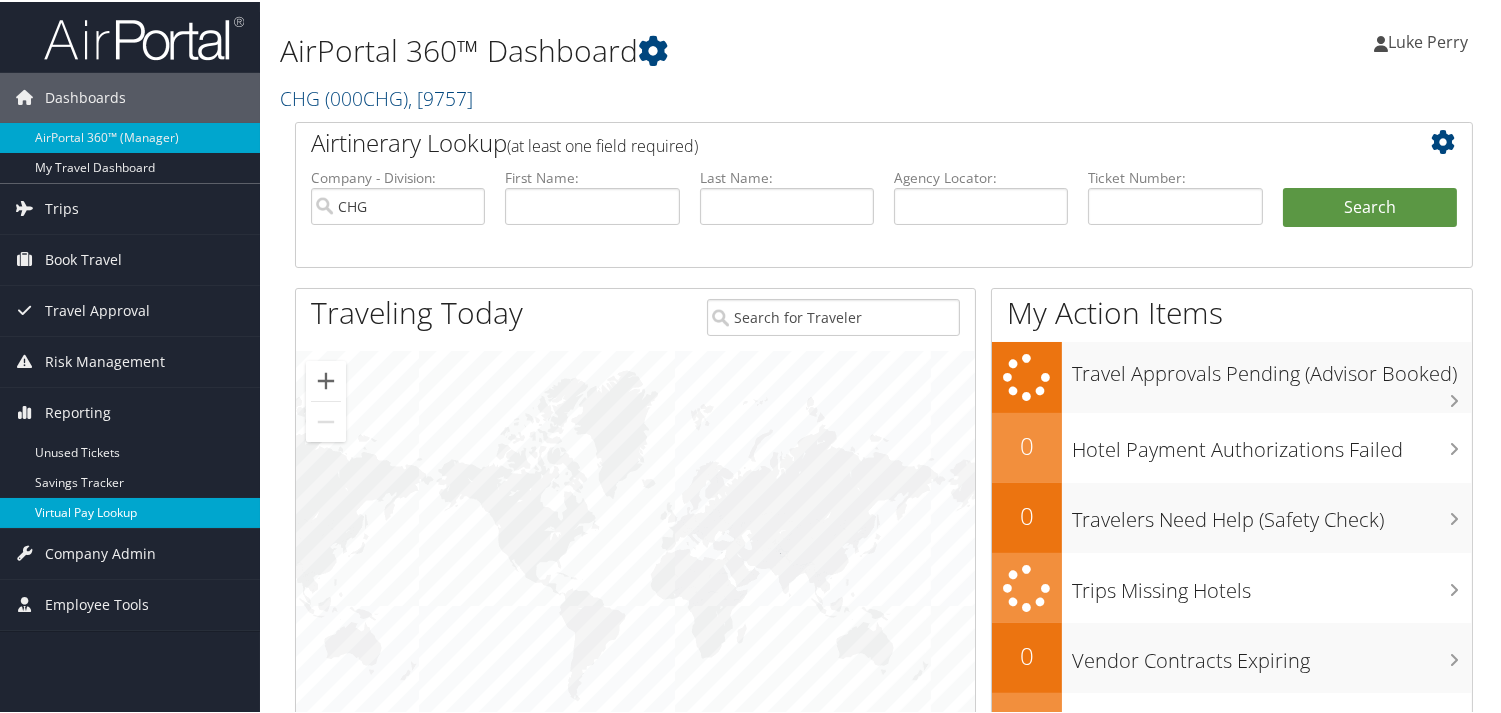 click on "Virtual Pay Lookup" at bounding box center [130, 511] 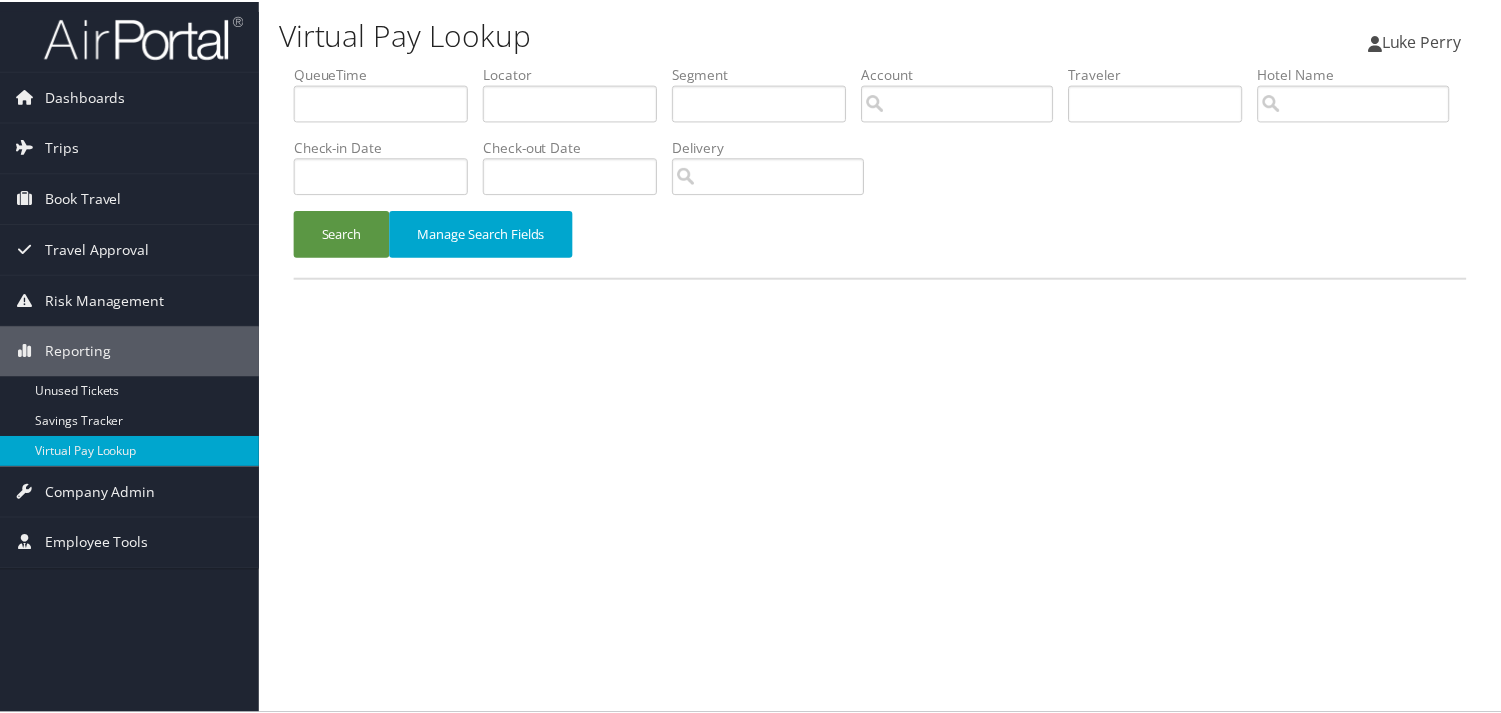 scroll, scrollTop: 0, scrollLeft: 0, axis: both 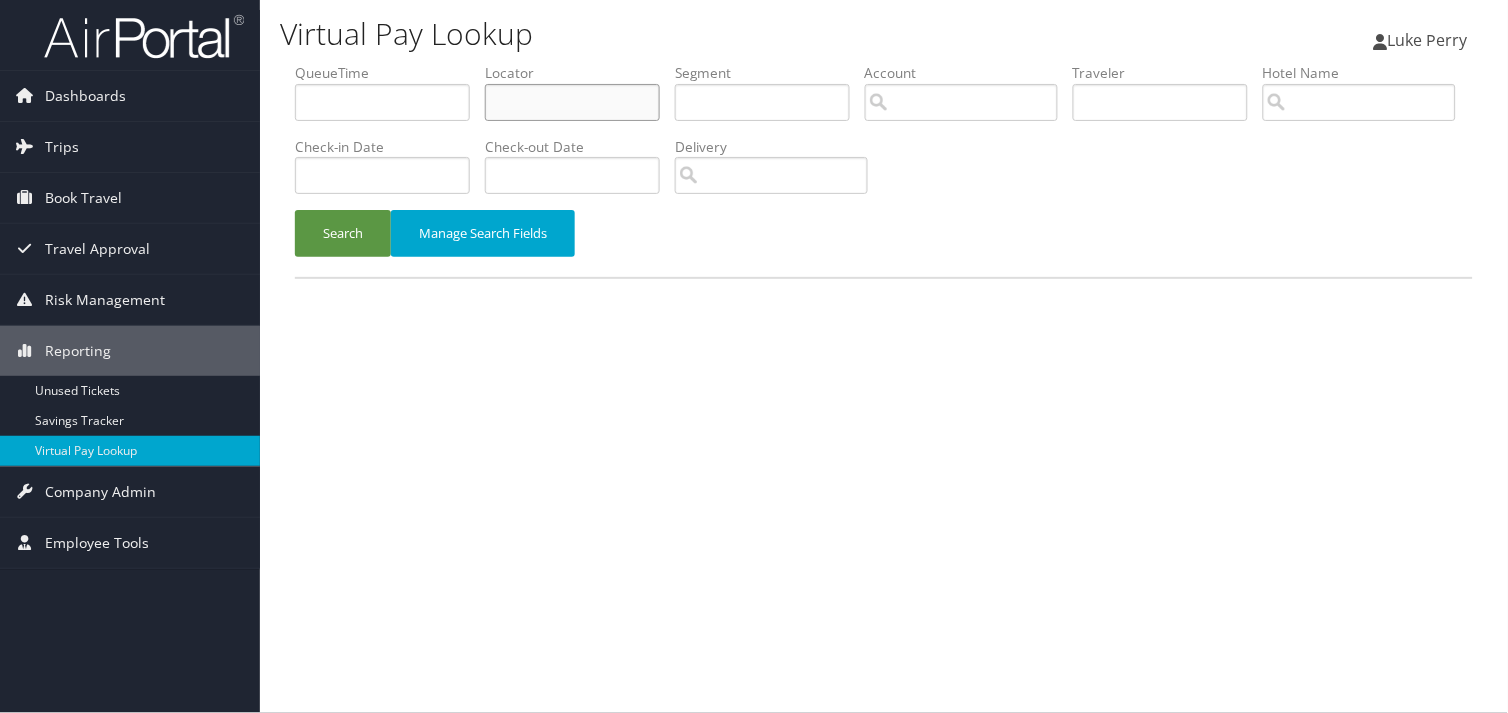 click at bounding box center (572, 102) 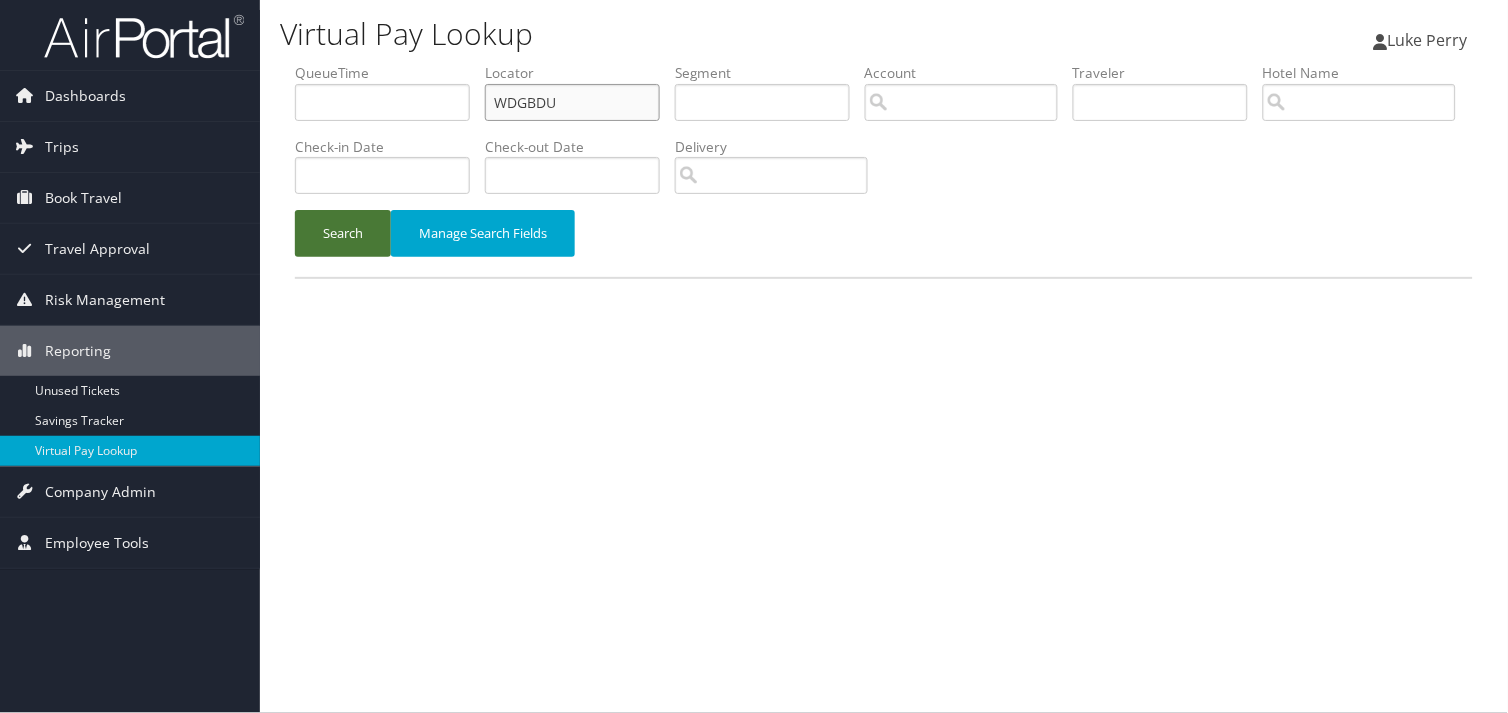 type on "WDGBDU" 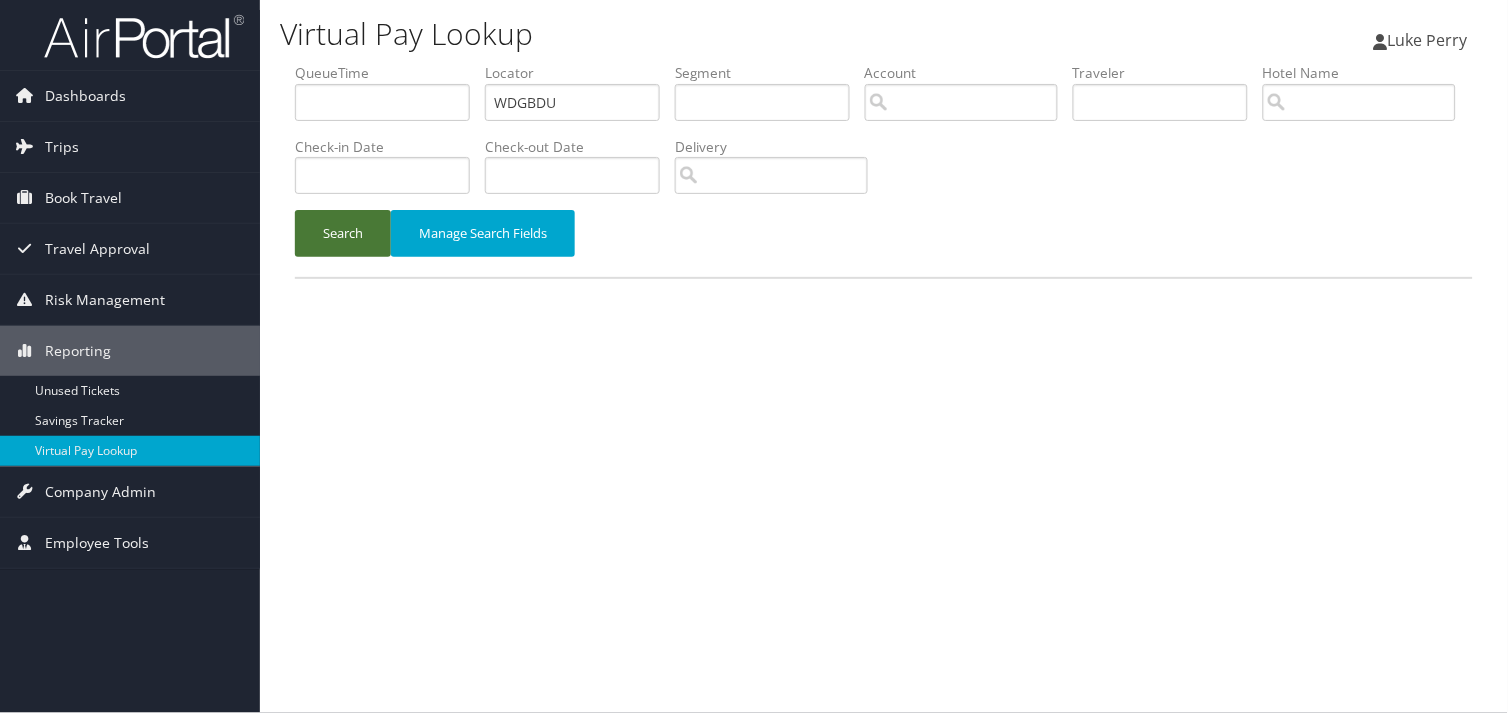 click on "Search" at bounding box center [343, 233] 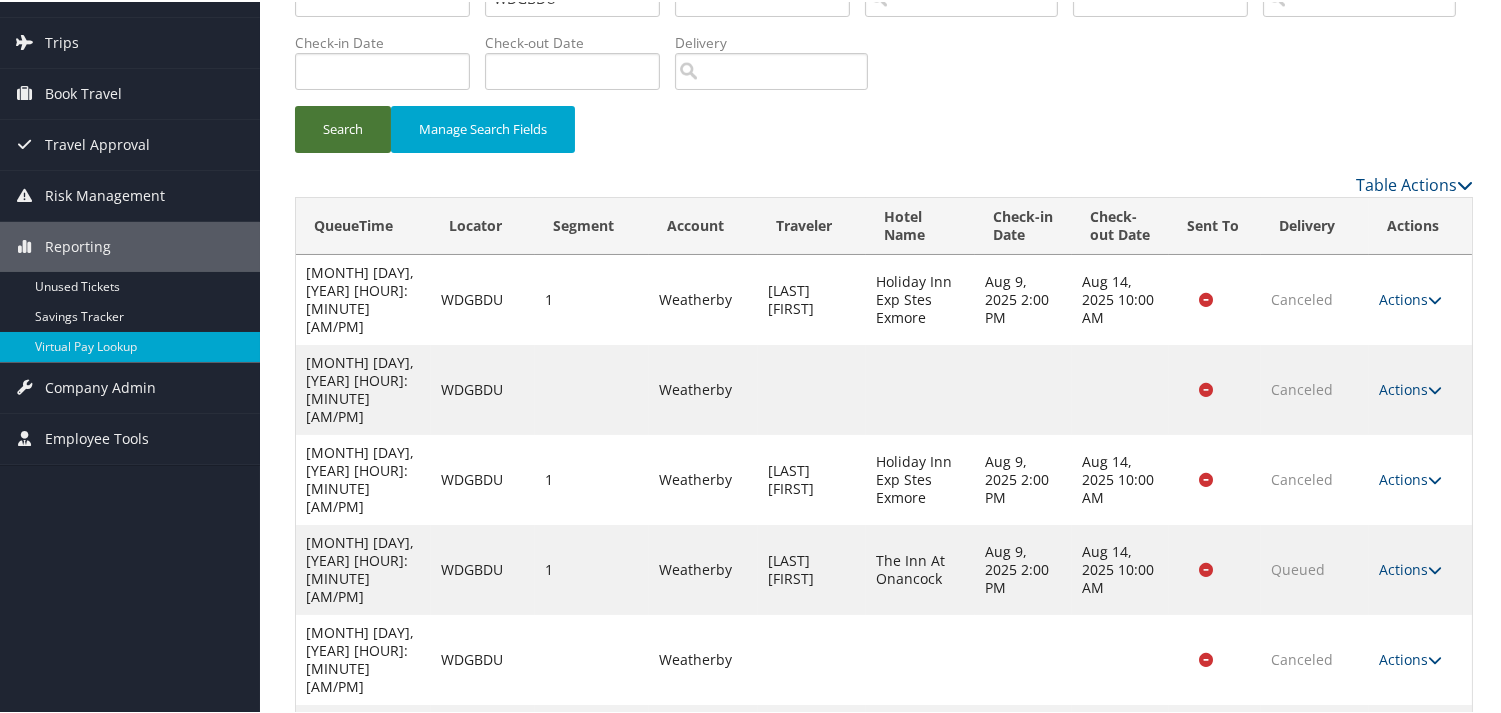 scroll, scrollTop: 166, scrollLeft: 0, axis: vertical 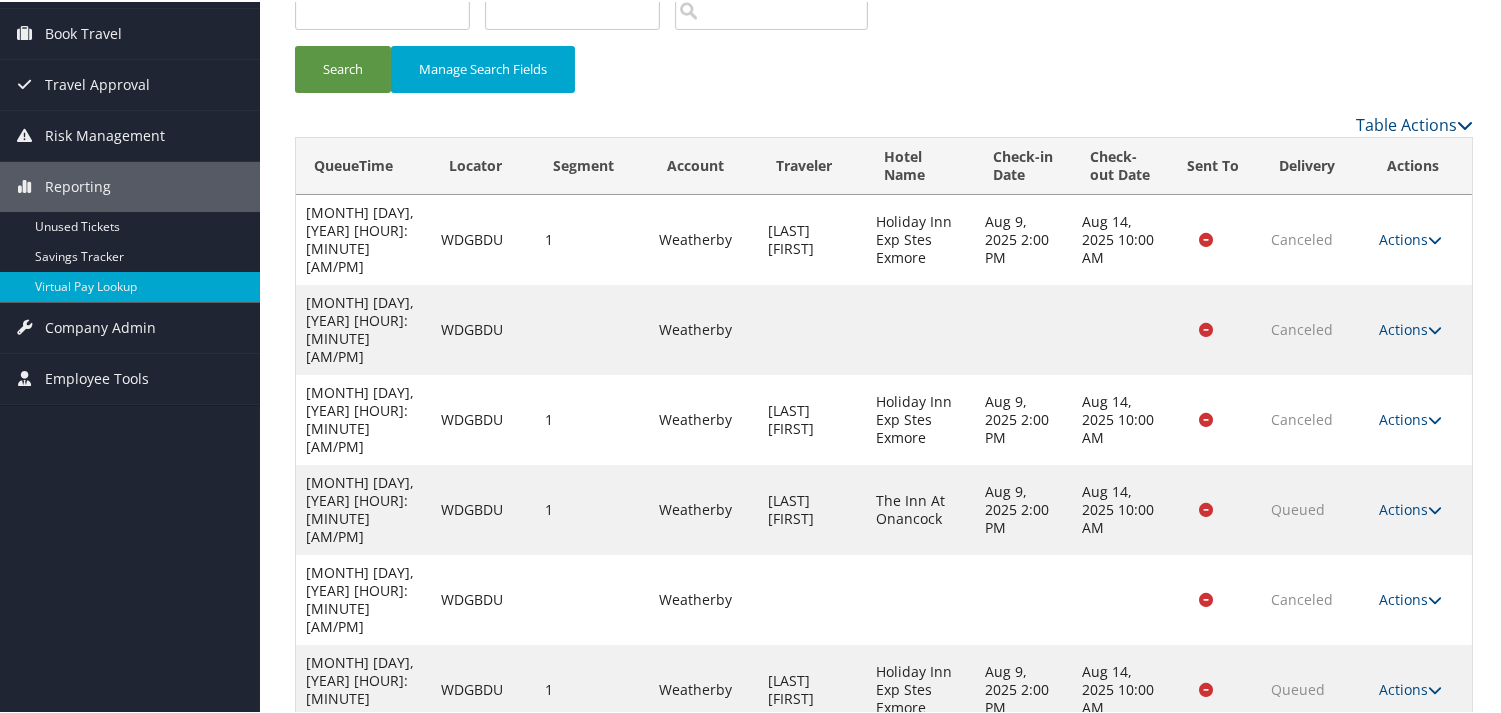click on "Actions" at bounding box center [1410, 768] 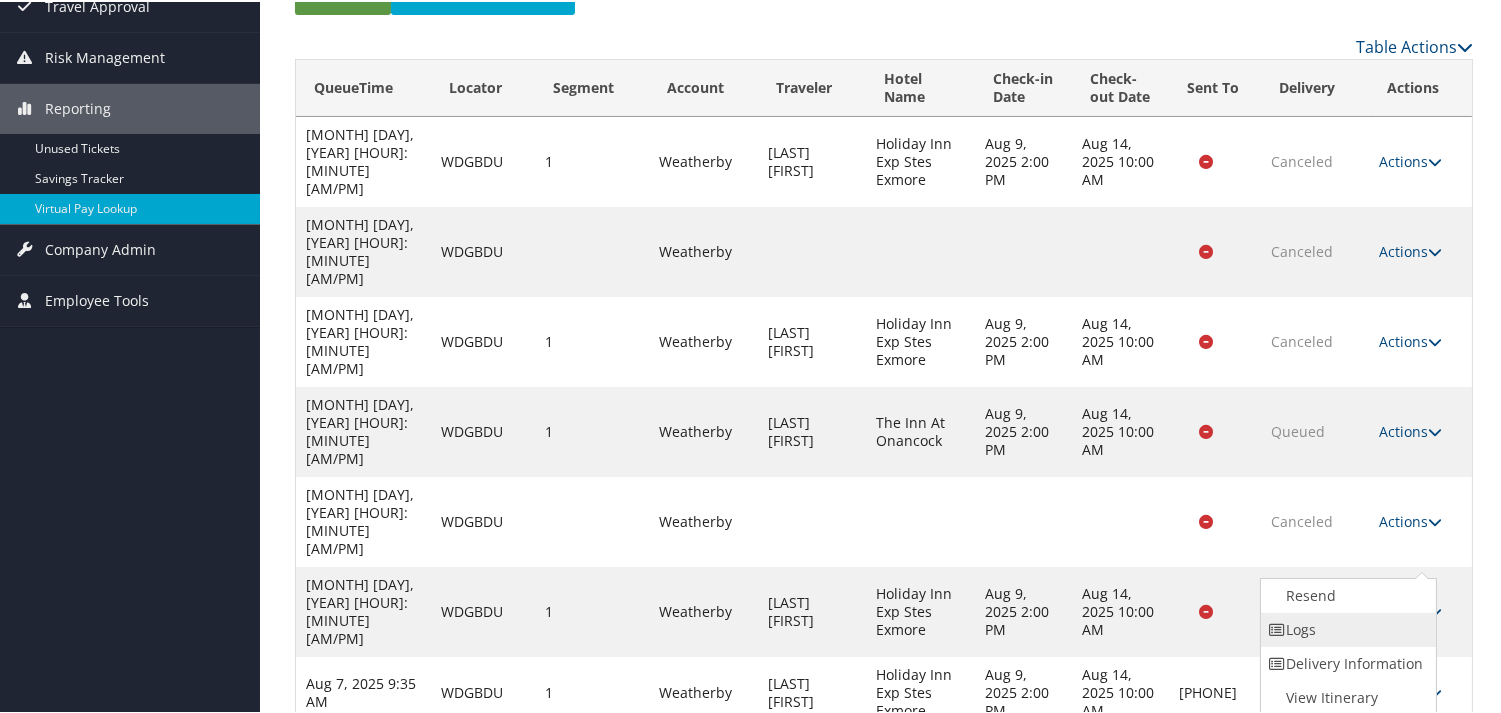 click on "Logs" at bounding box center (1346, 628) 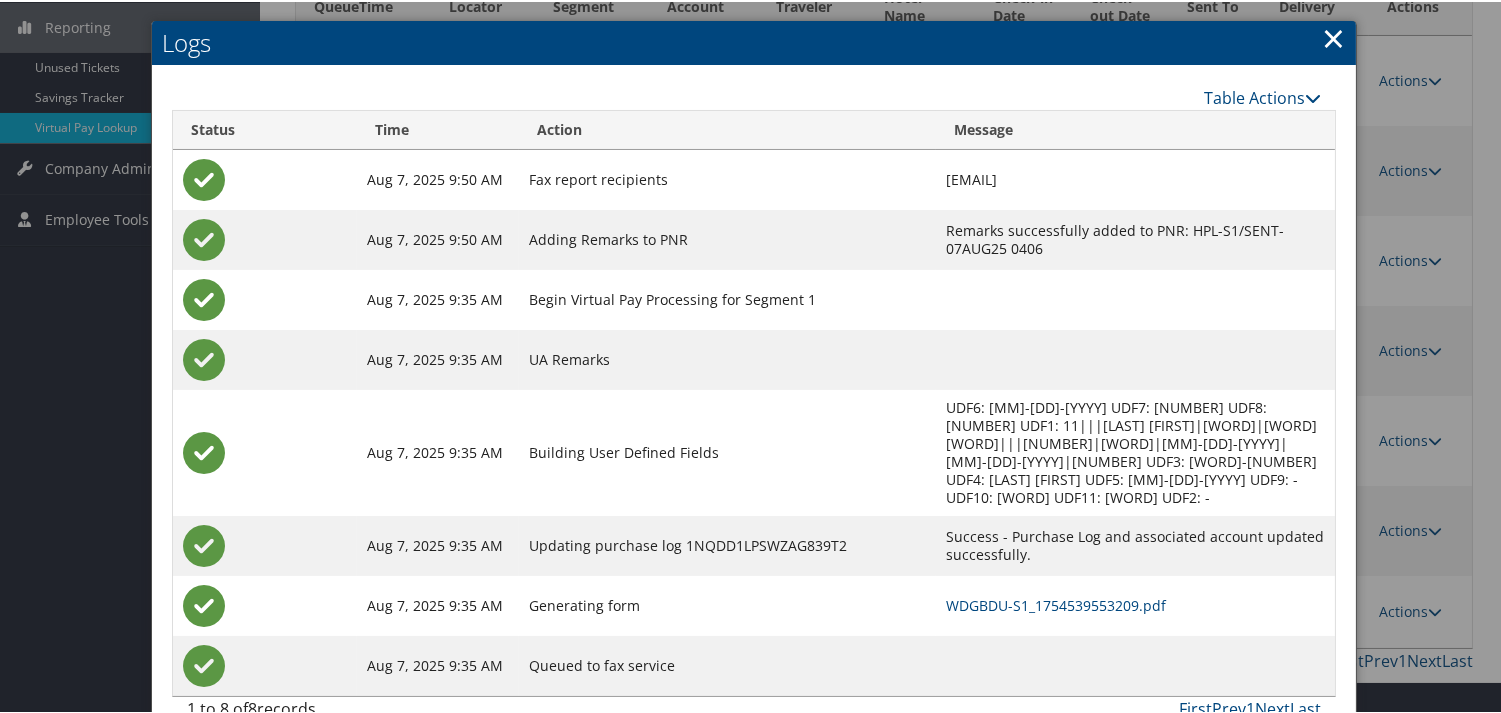 scroll, scrollTop: 326, scrollLeft: 0, axis: vertical 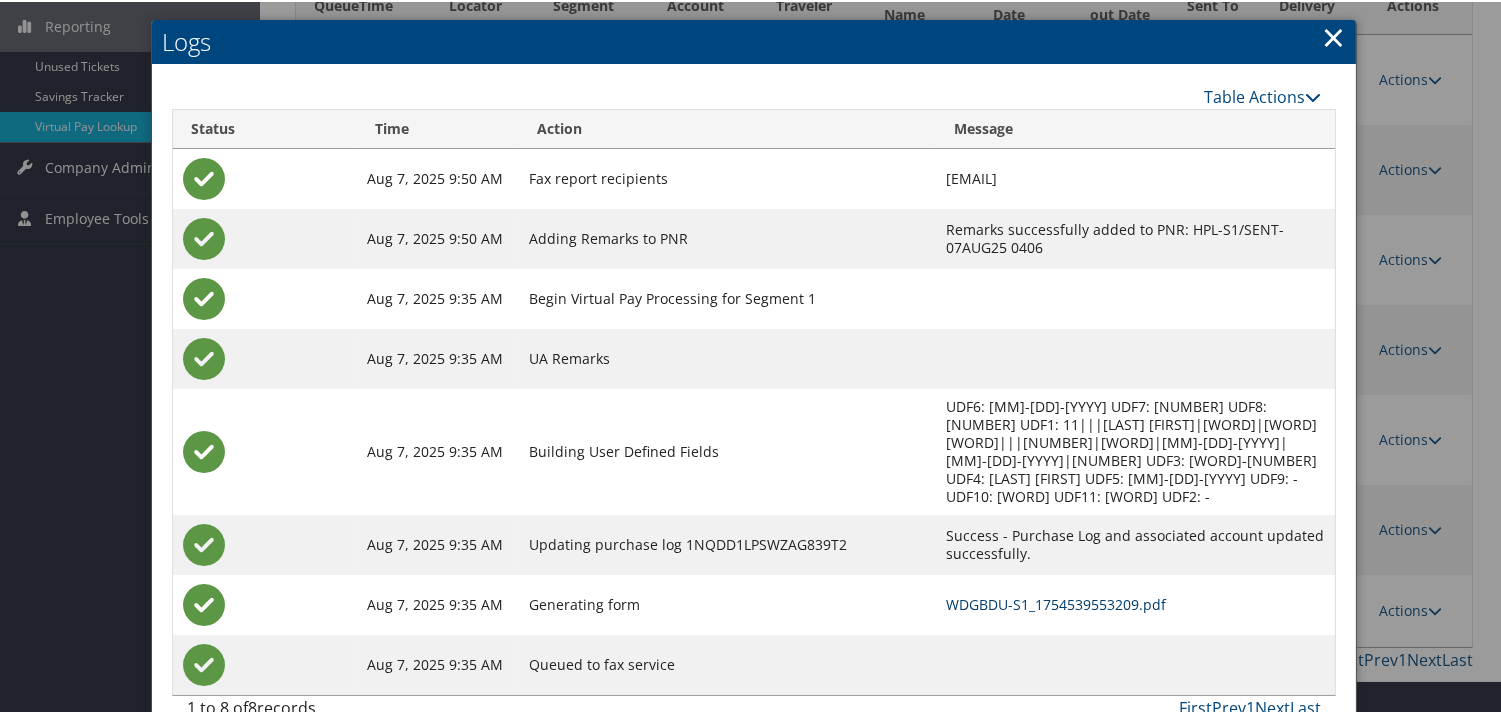click on "WDGBDU-S1_1754539553209.pdf" at bounding box center (1056, 602) 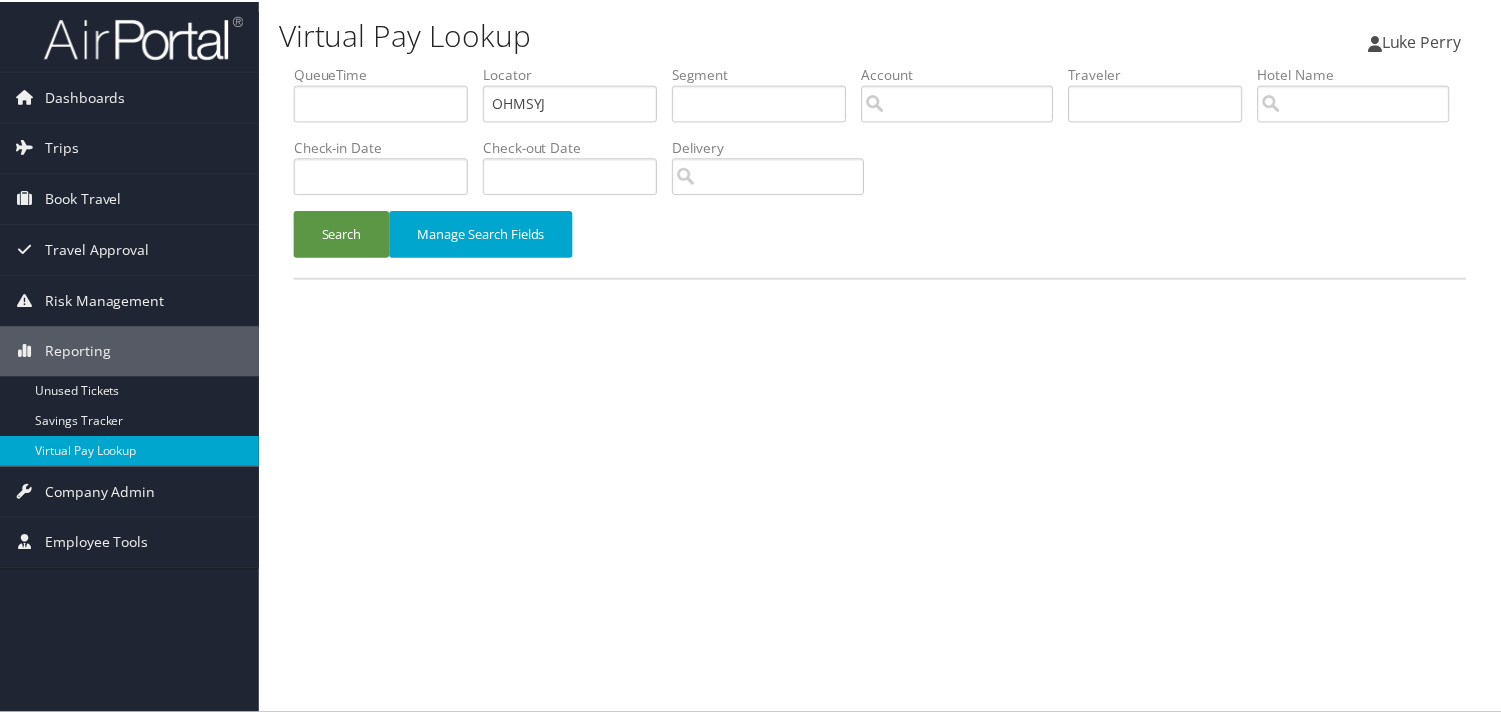 scroll, scrollTop: 0, scrollLeft: 0, axis: both 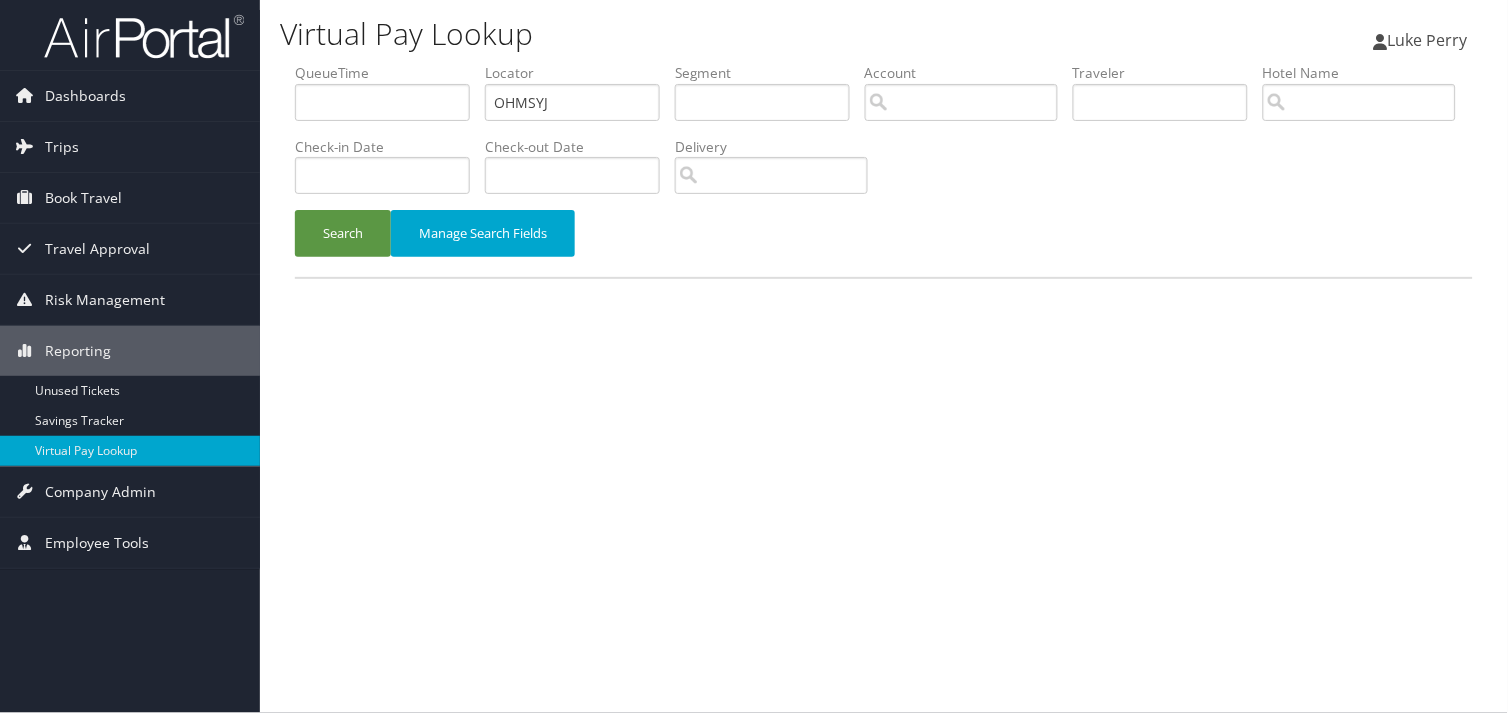 click on "QueueTime Locator OHMSYJ Segment Account Traveler Hotel Name Check-in Date Check-out Date Delivery" at bounding box center [884, 63] 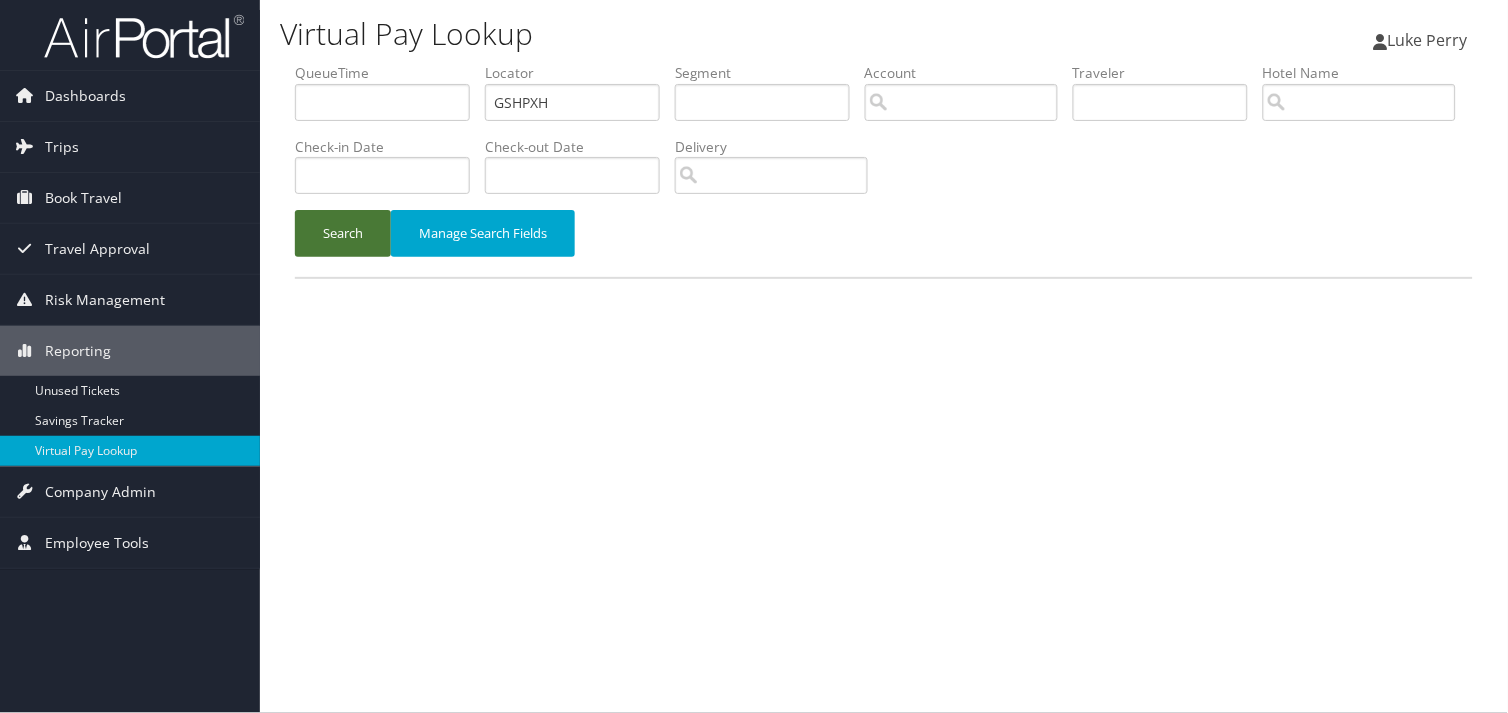 type on "GSHPXH" 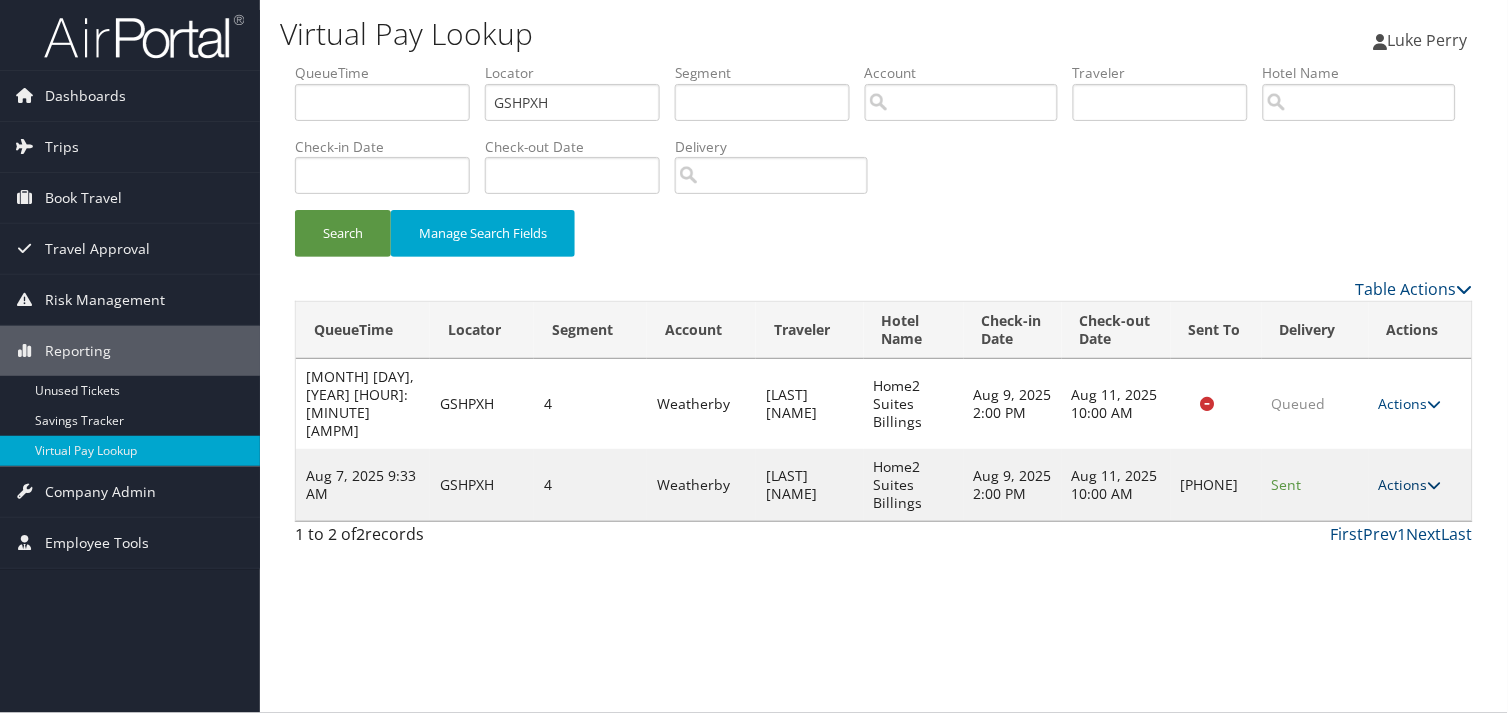 click on "Actions" at bounding box center [1410, 484] 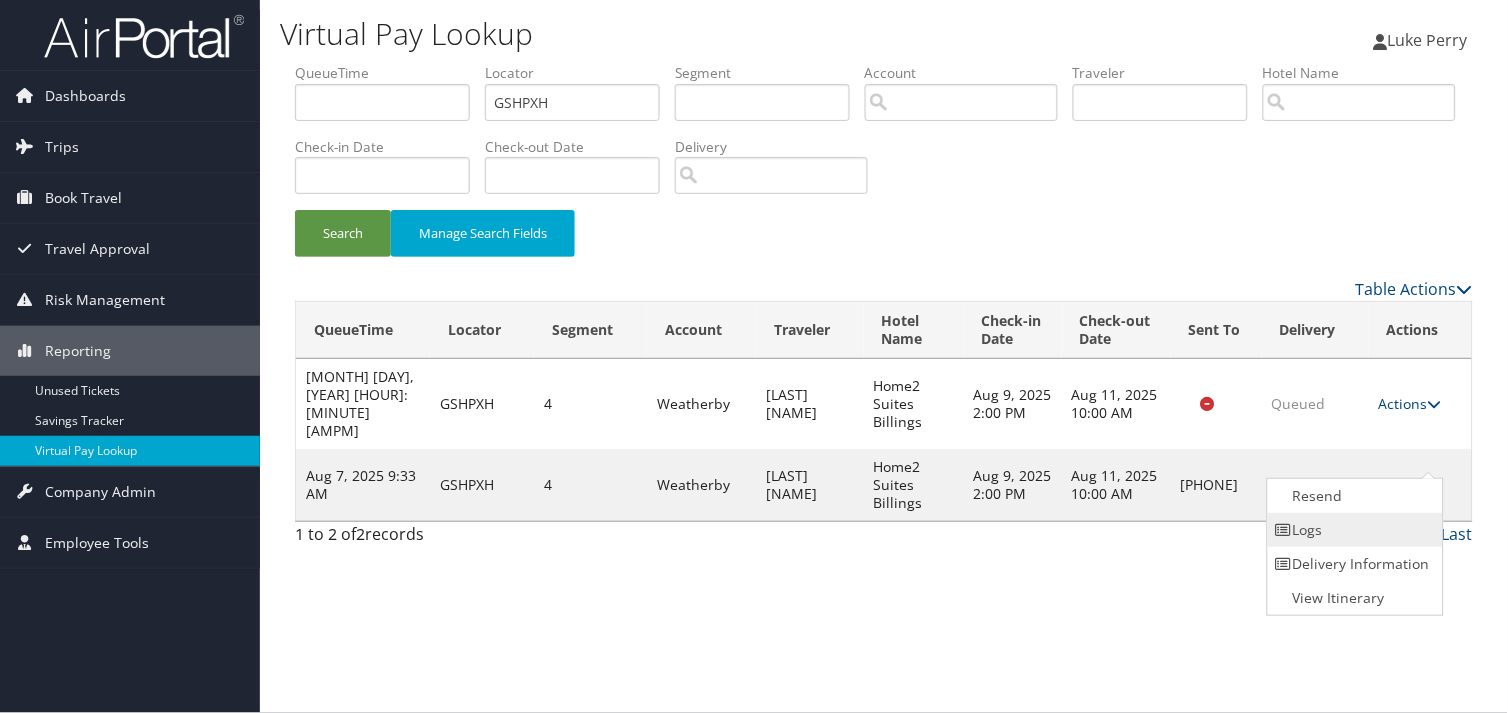 click on "Logs" at bounding box center [1353, 530] 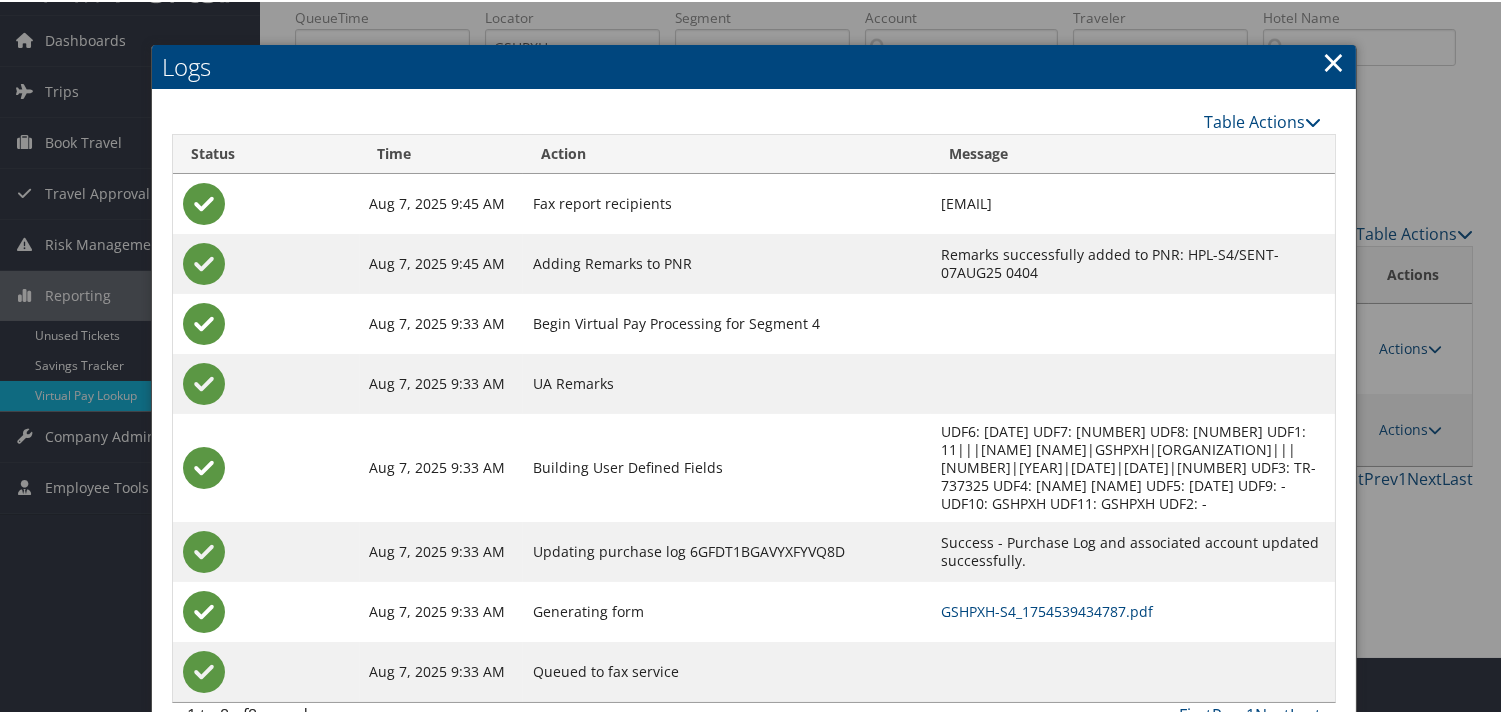 scroll, scrollTop: 82, scrollLeft: 0, axis: vertical 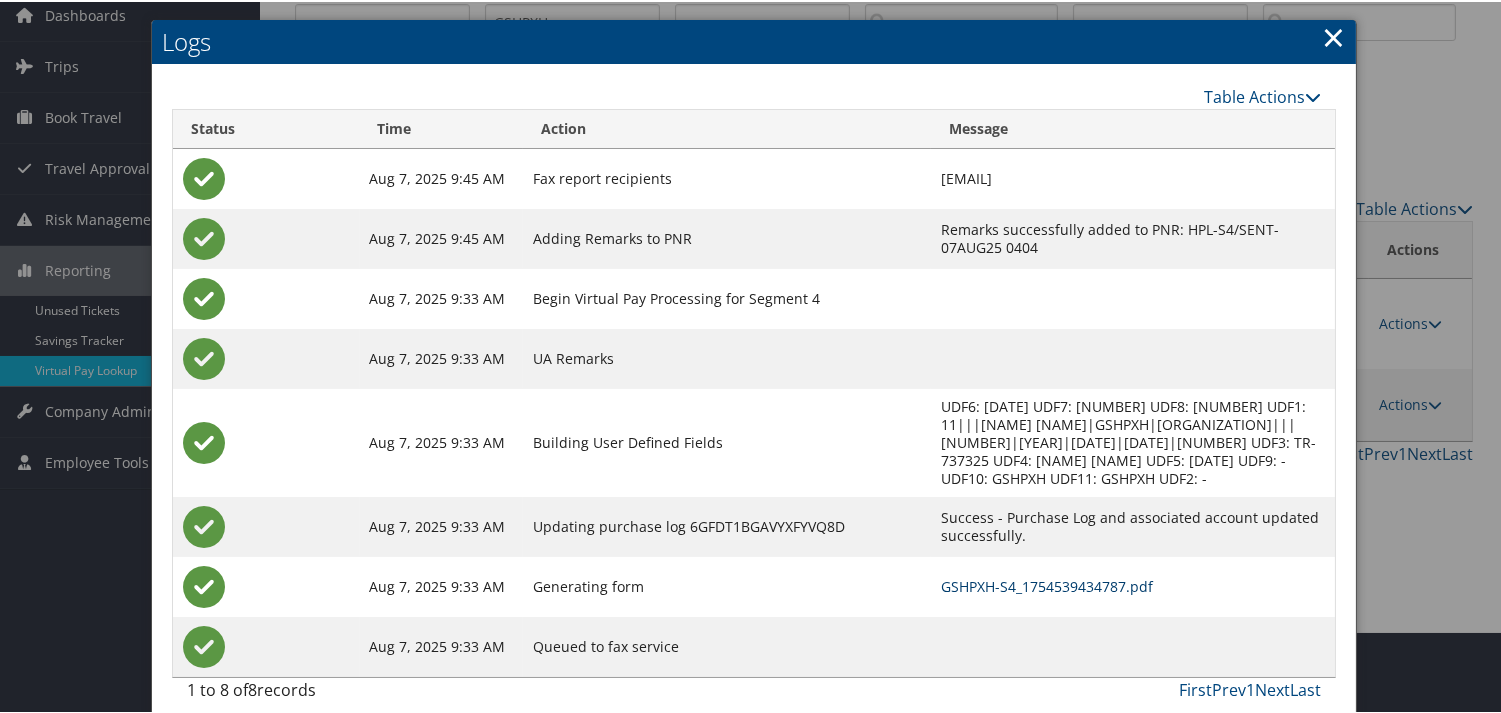 click on "GSHPXH-S4_1754539434787.pdf" at bounding box center [1047, 584] 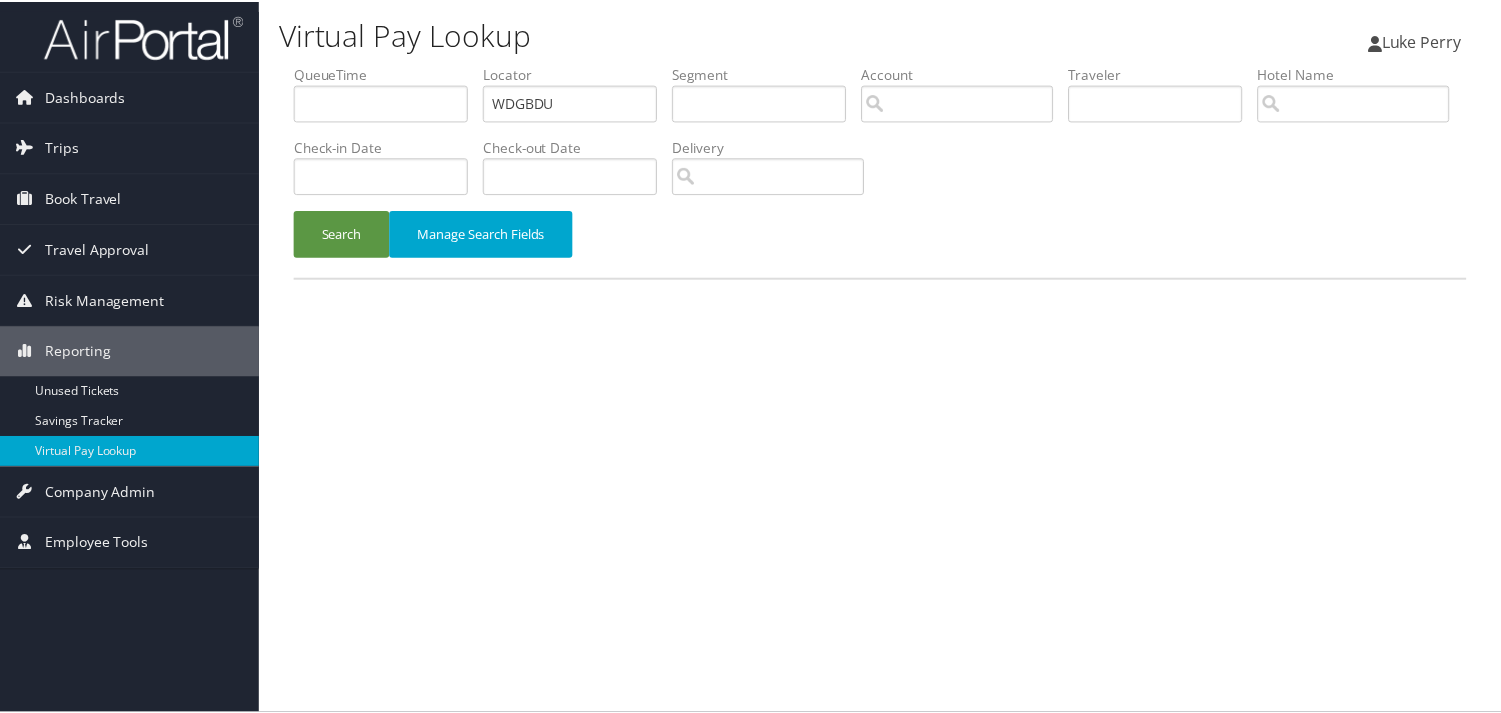 scroll, scrollTop: 0, scrollLeft: 0, axis: both 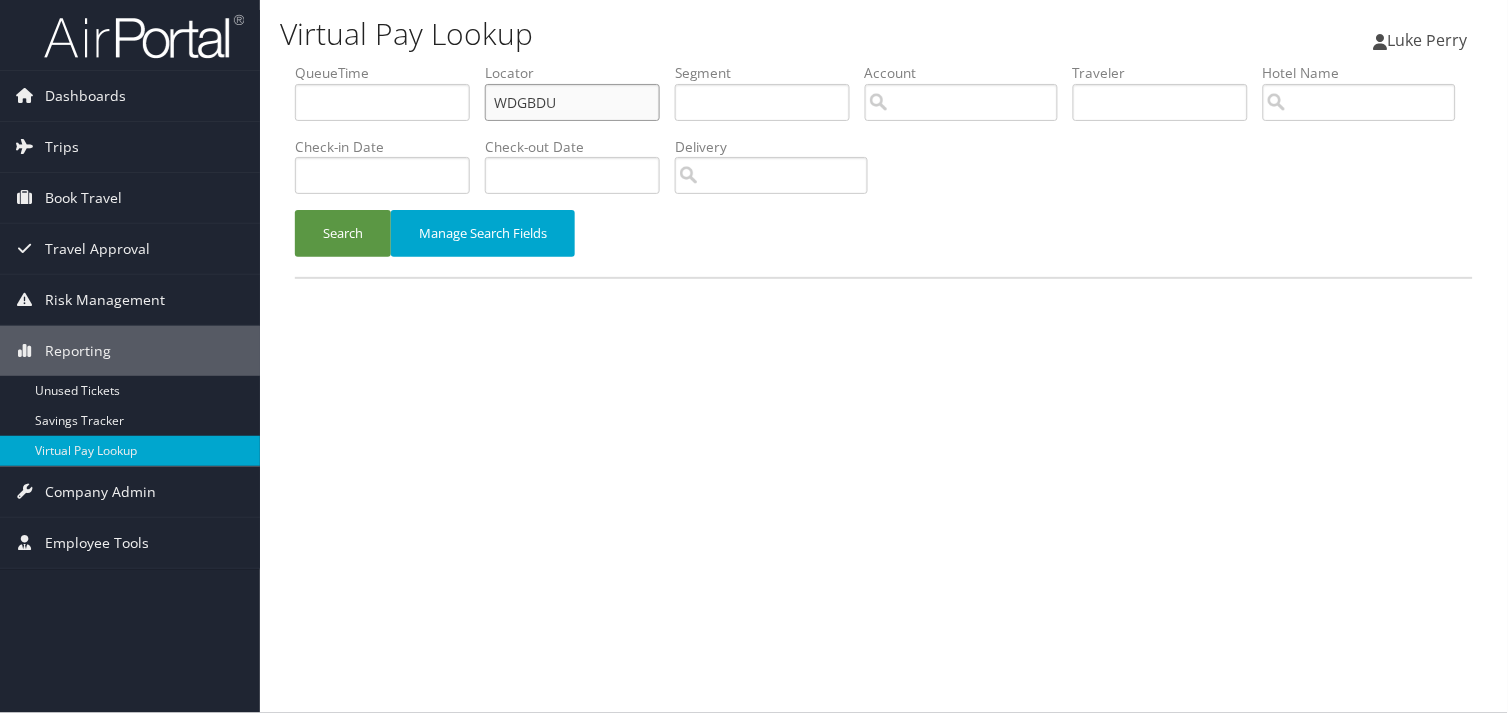 drag, startPoint x: 567, startPoint y: 100, endPoint x: 356, endPoint y: 123, distance: 212.24985 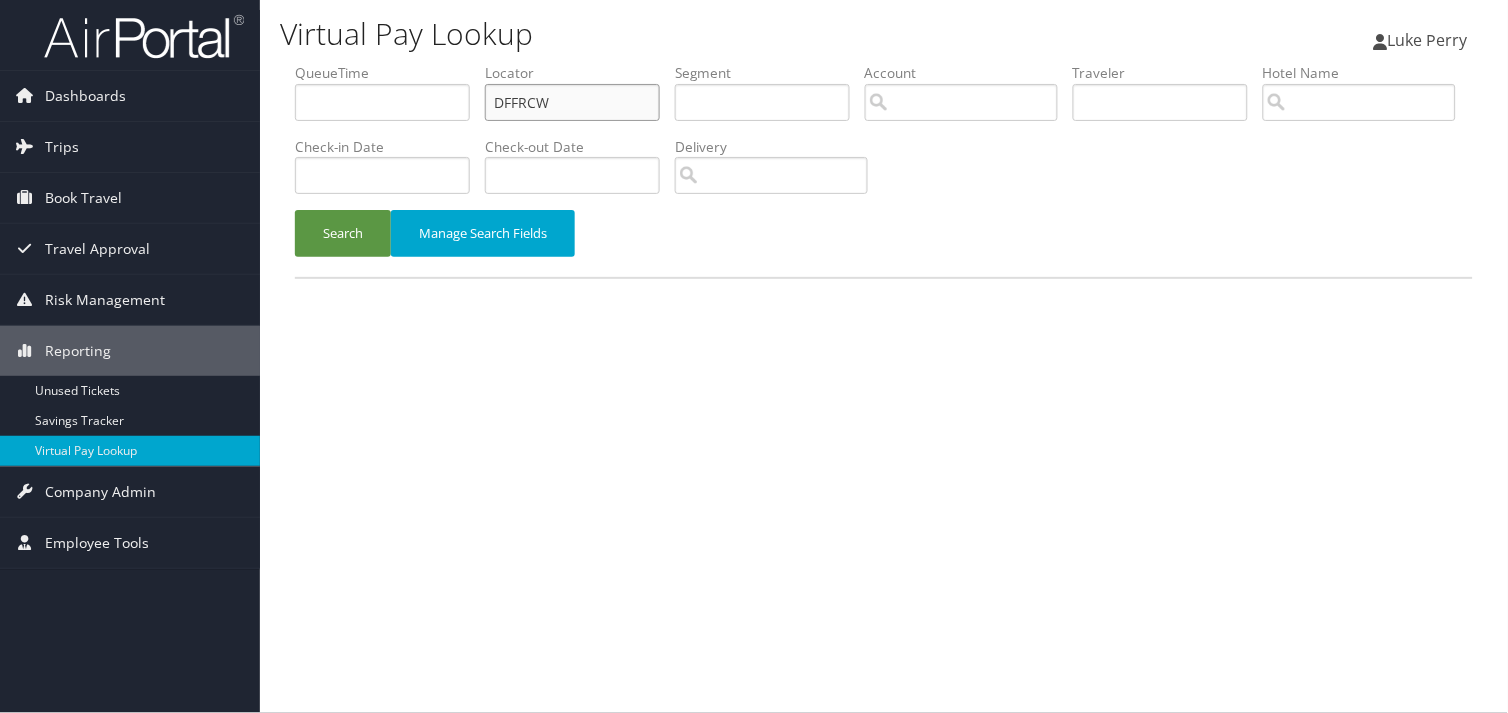 click on "DFFRCW" at bounding box center [572, 102] 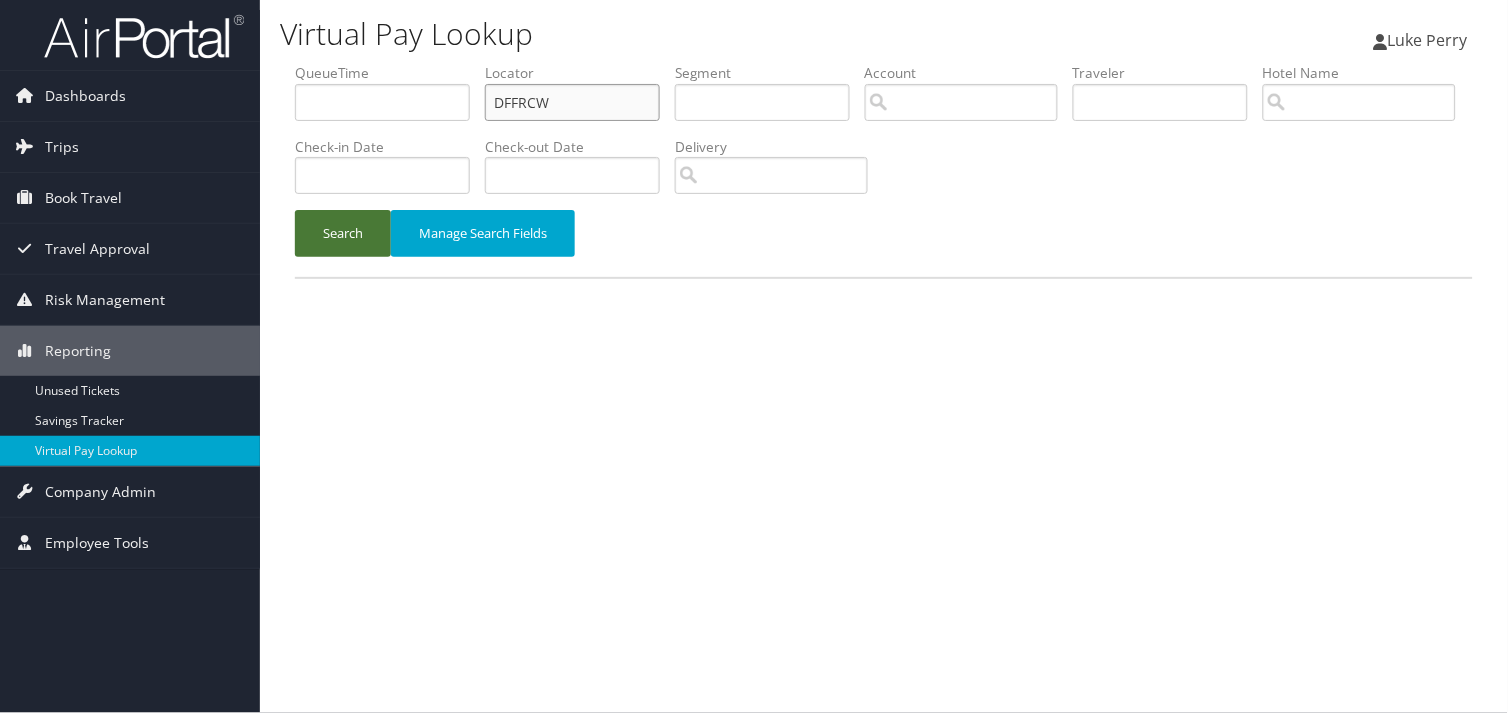 type on "DFFRCW" 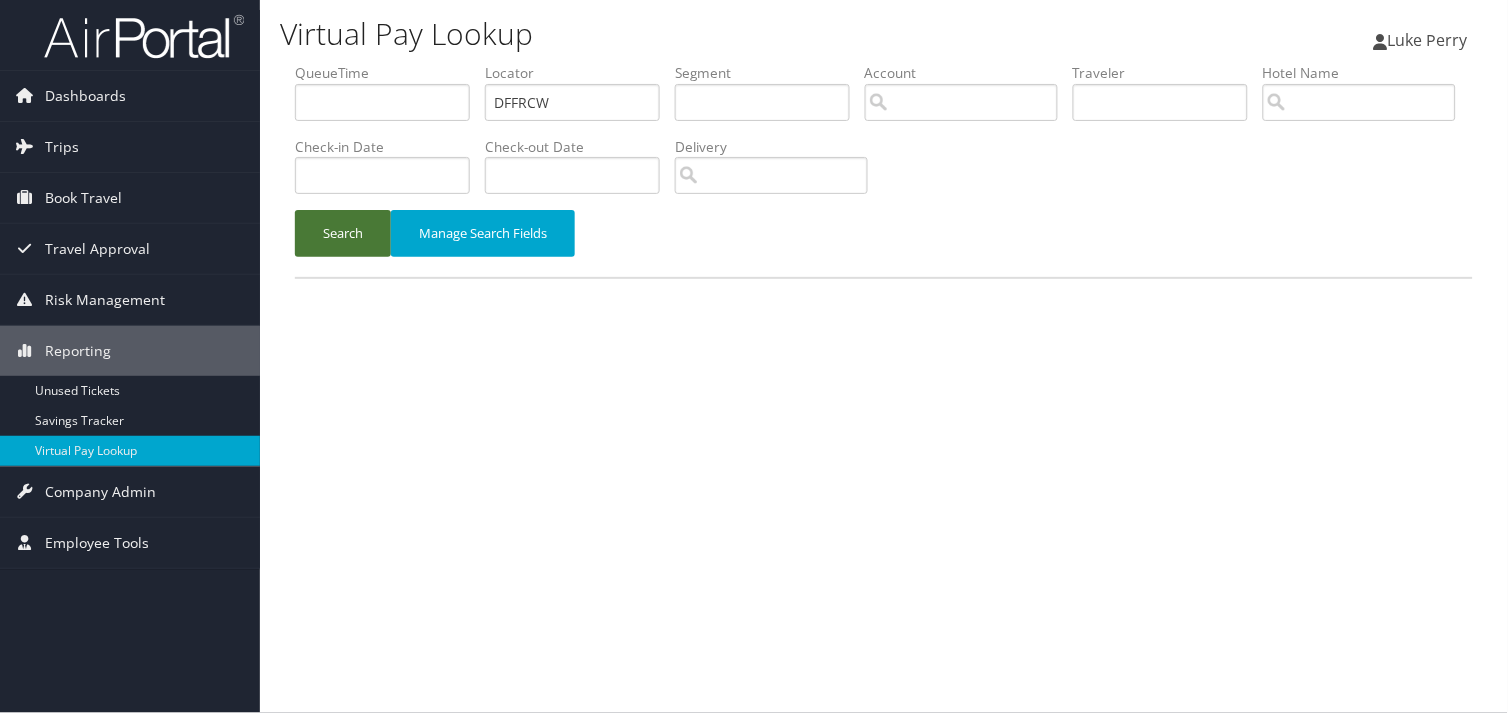 click on "Search" at bounding box center (343, 233) 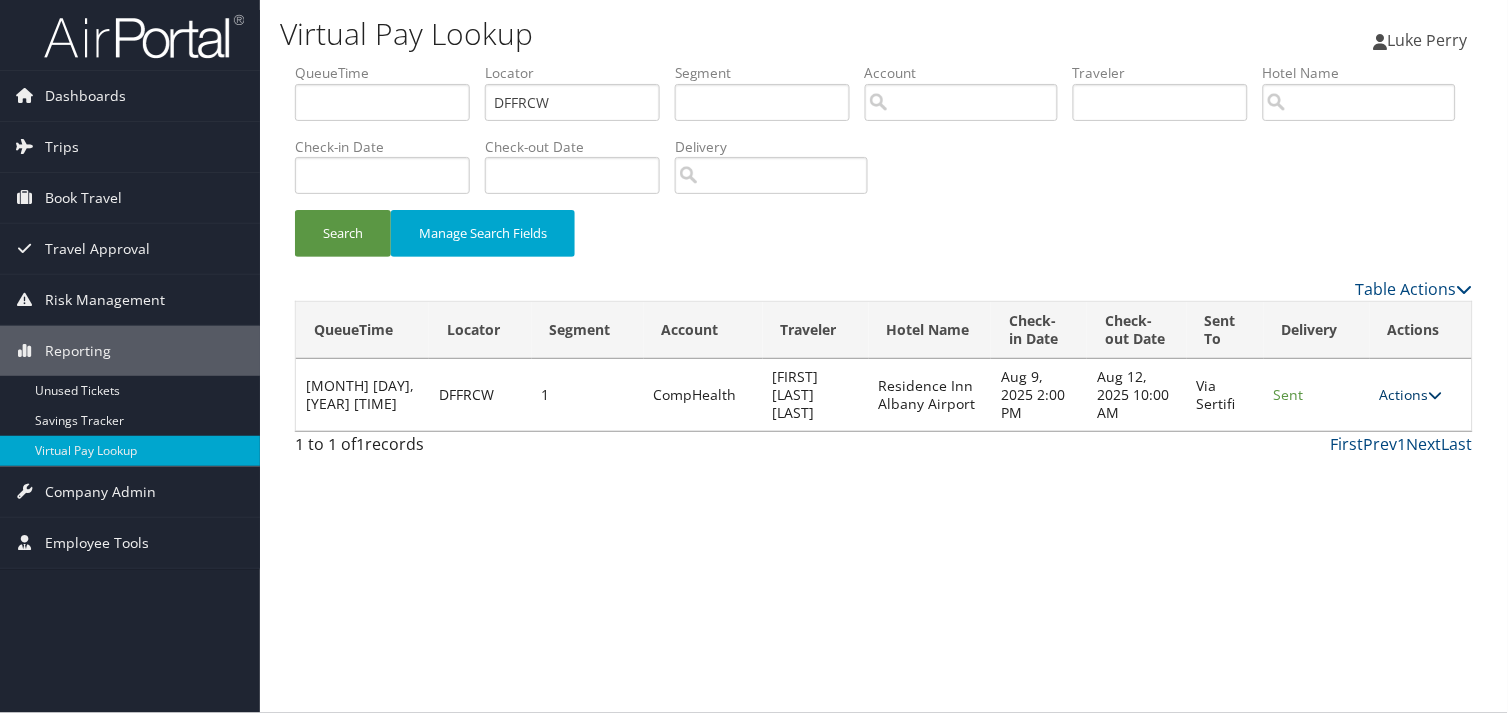 click on "Actions" at bounding box center [1411, 394] 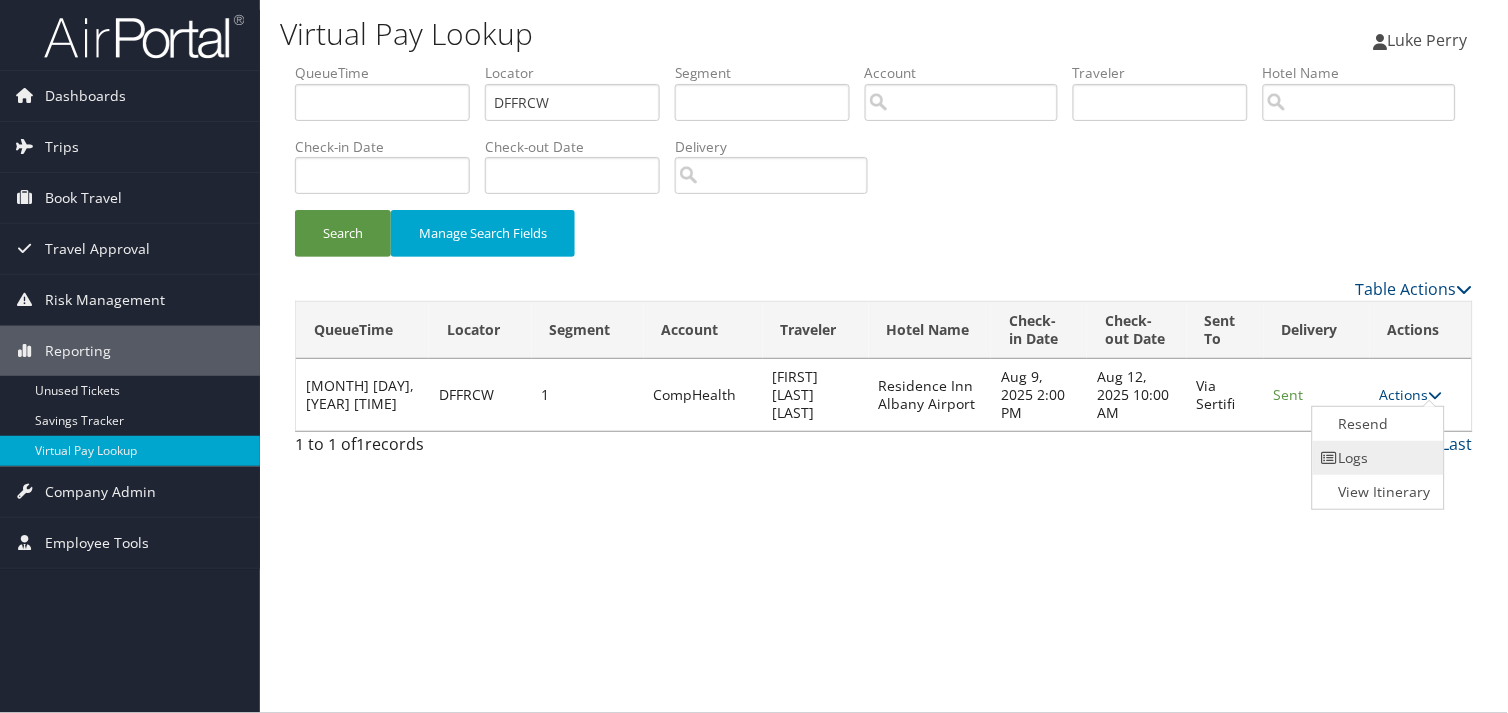 click on "Logs" at bounding box center (1376, 458) 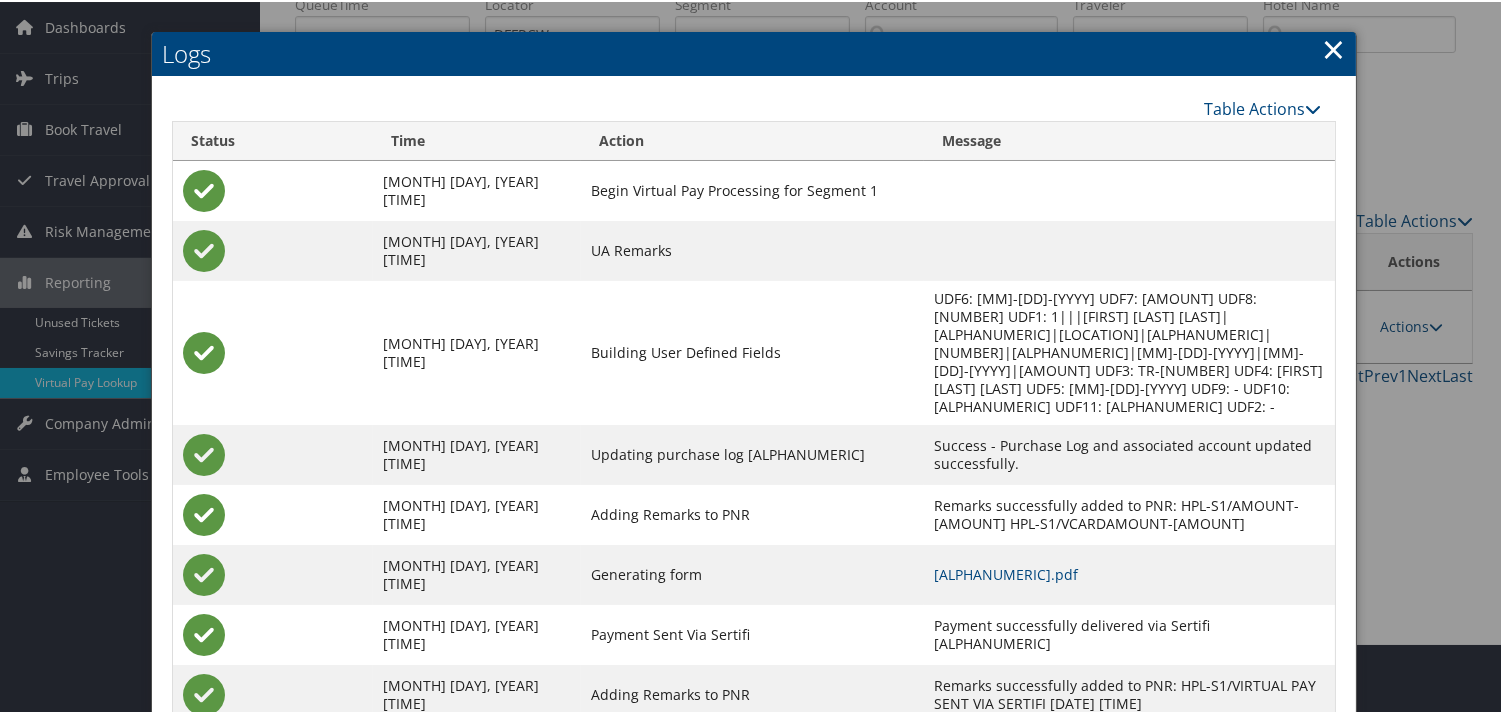 scroll, scrollTop: 100, scrollLeft: 0, axis: vertical 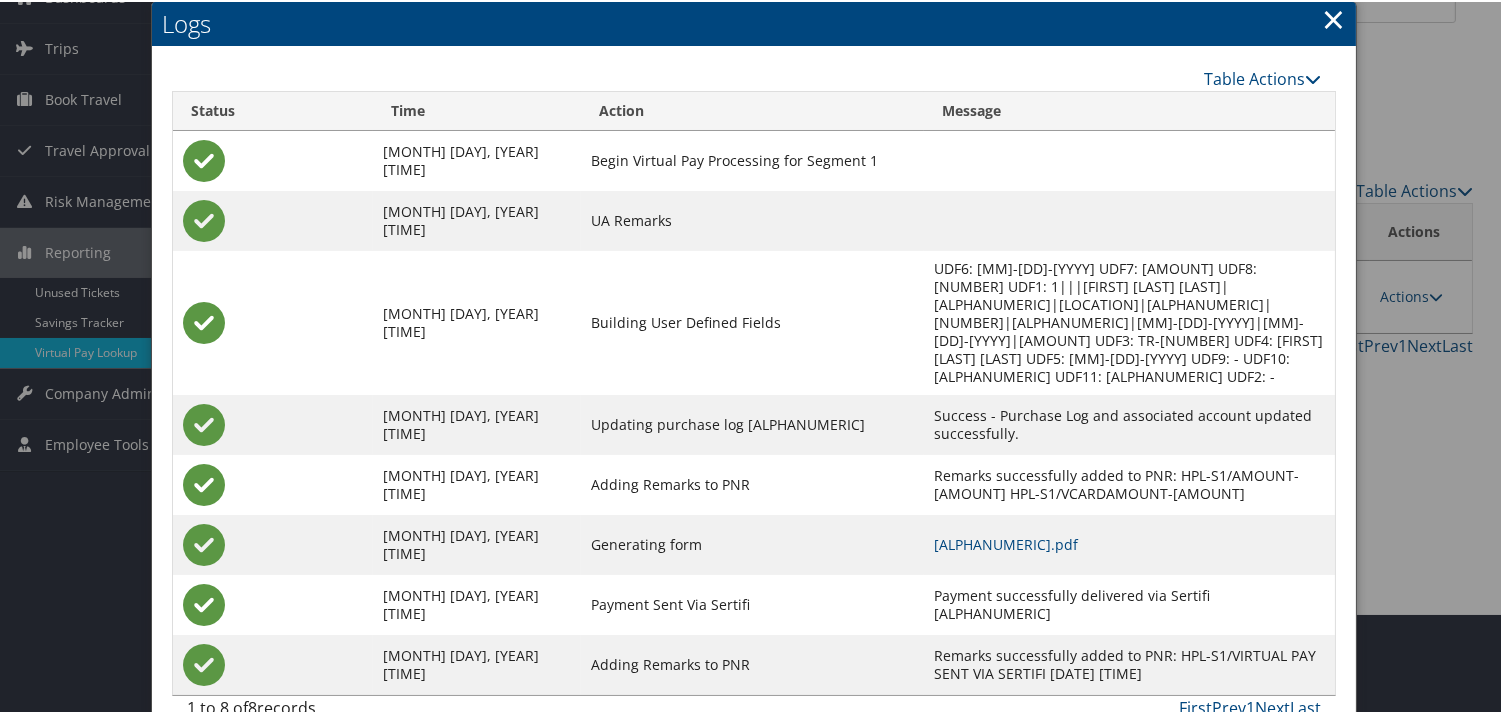 click on "DFFRCW-S1_1753558028869.pdf" at bounding box center (1129, 543) 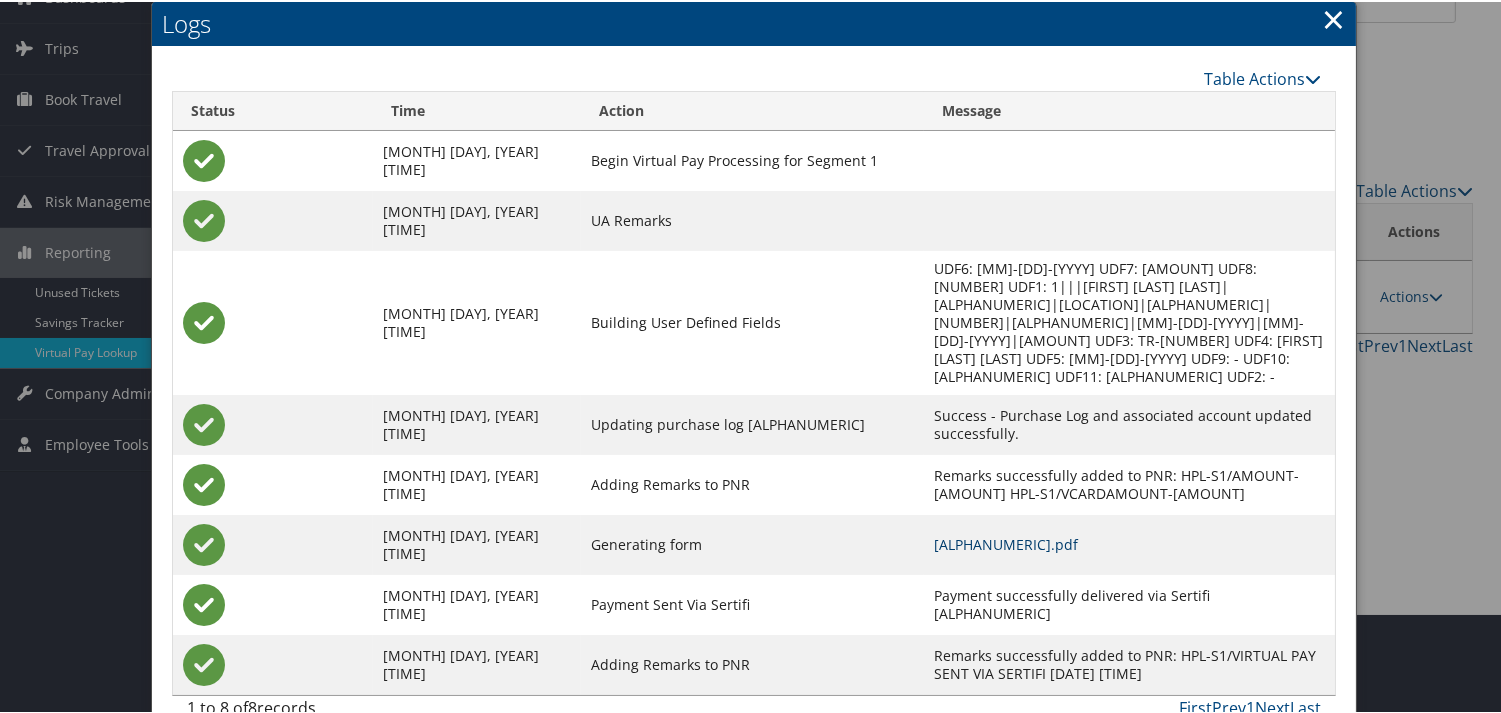 click on "DFFRCW-S1_1753558028869.pdf" at bounding box center (1006, 542) 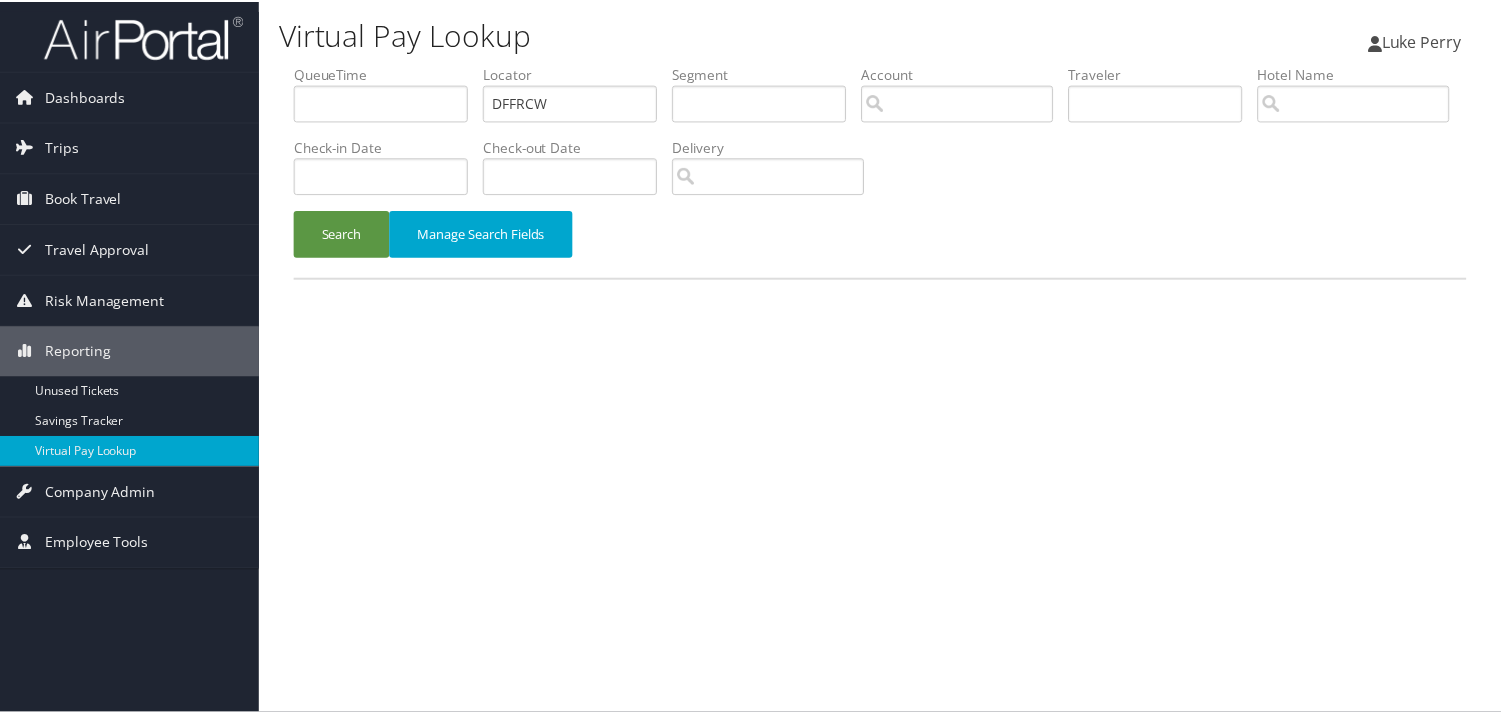 scroll, scrollTop: 0, scrollLeft: 0, axis: both 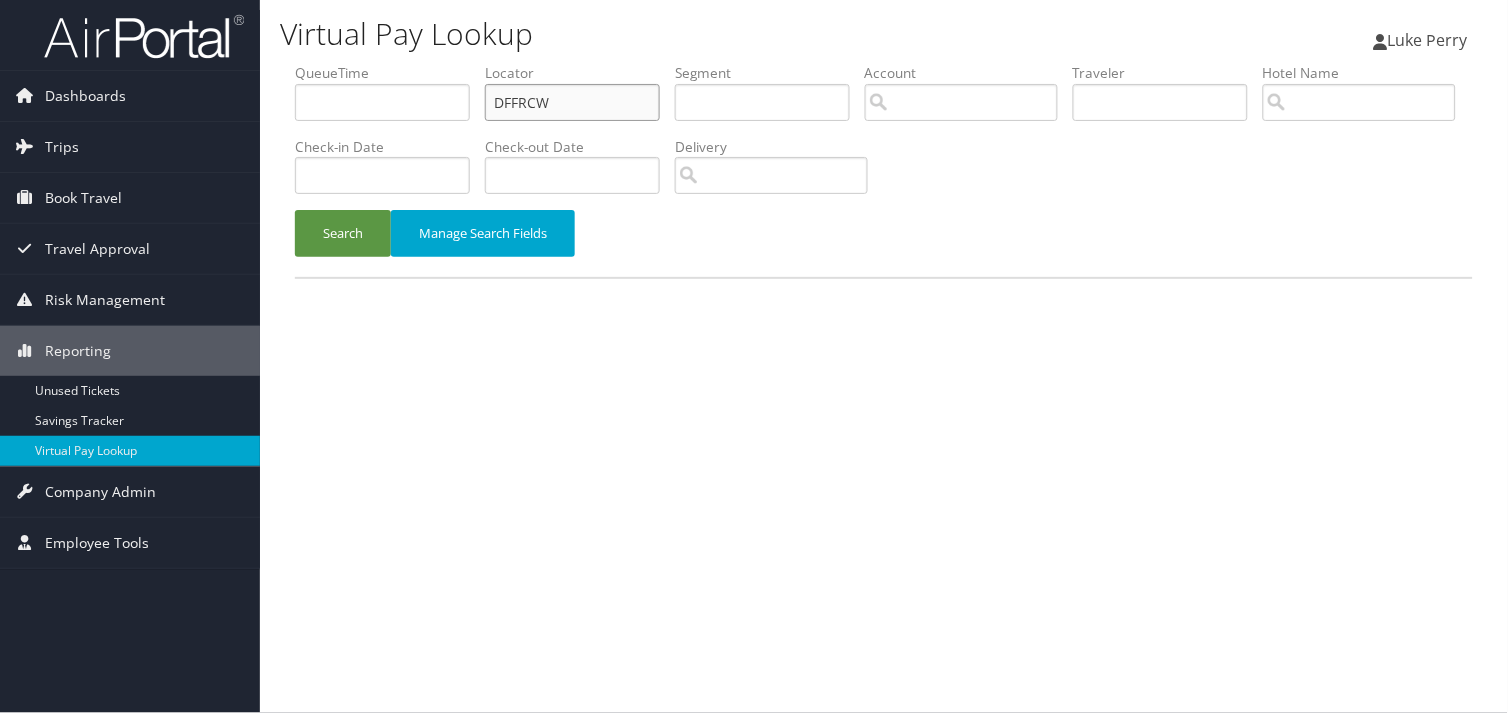 drag, startPoint x: 408, startPoint y: 127, endPoint x: 396, endPoint y: 127, distance: 12 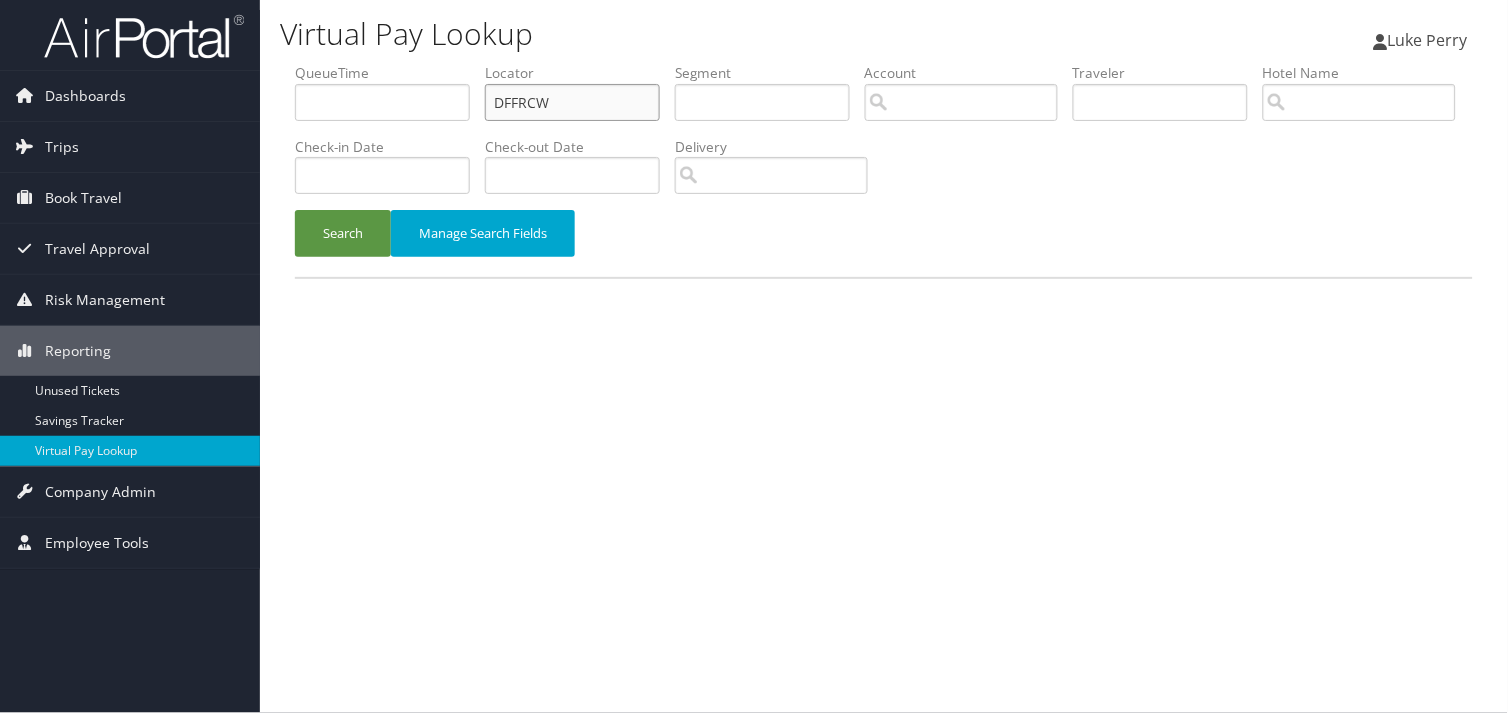 click on "QueueTime Locator DFFRCW Segment Account Traveler Hotel Name Check-in Date Check-out Date Delivery" at bounding box center (884, 63) 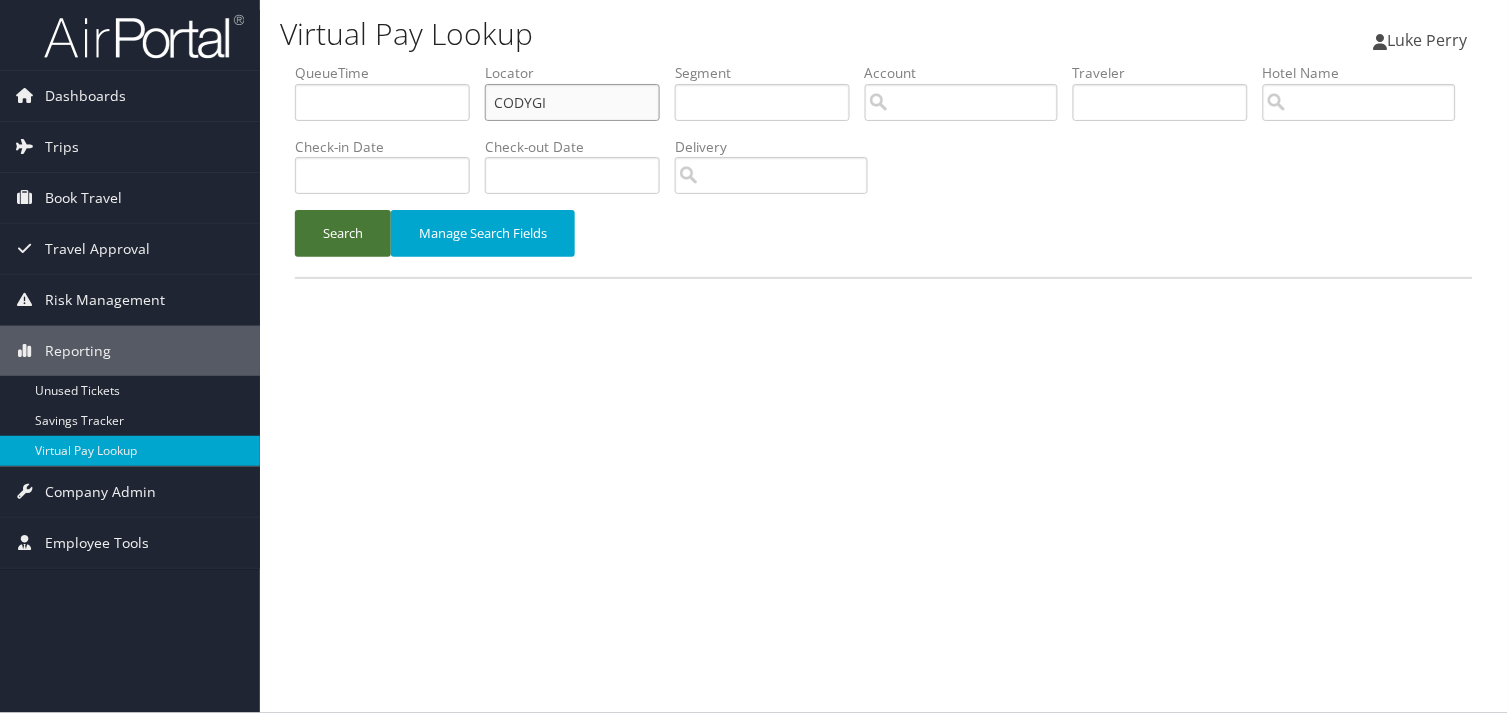 type on "CODYGI" 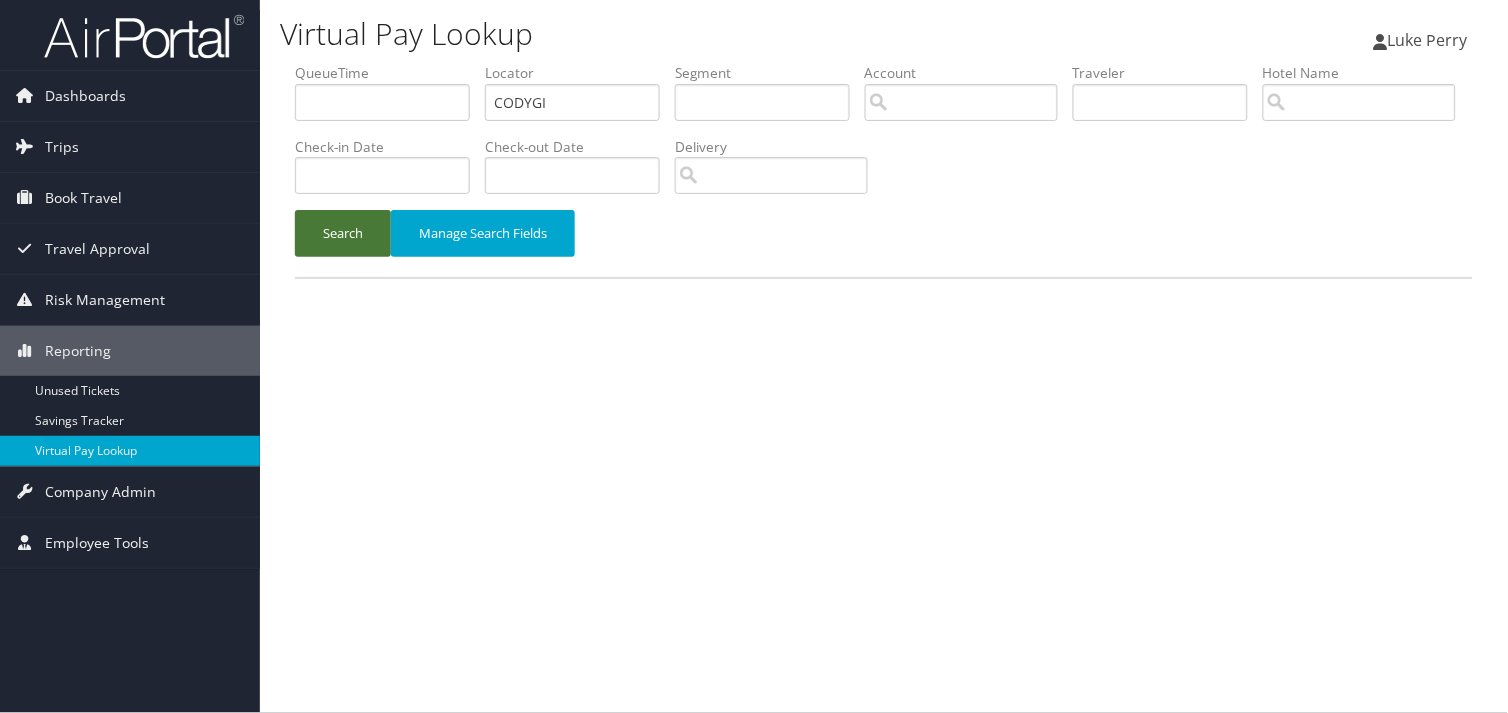 click on "Search" at bounding box center (343, 233) 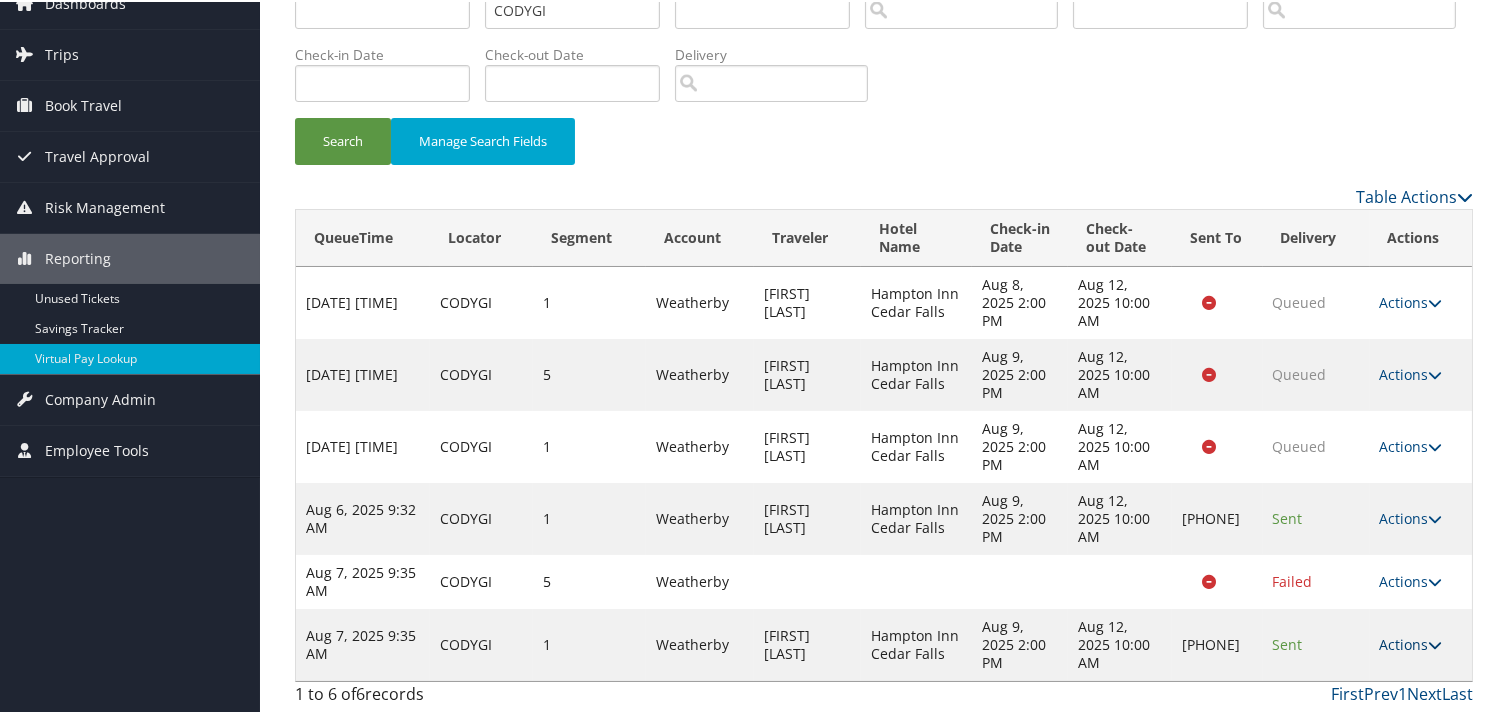 click on "Actions" at bounding box center (1411, 642) 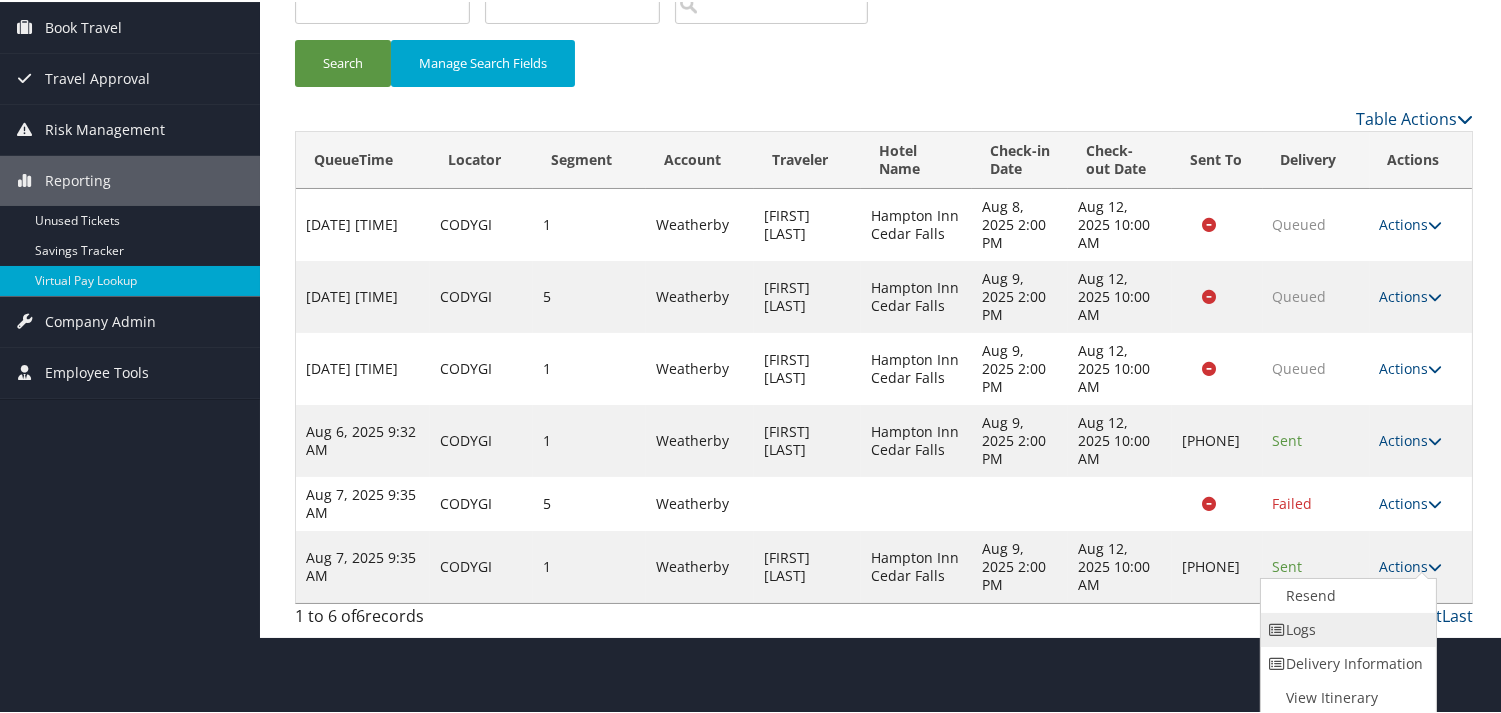 click on "Logs" at bounding box center (1346, 628) 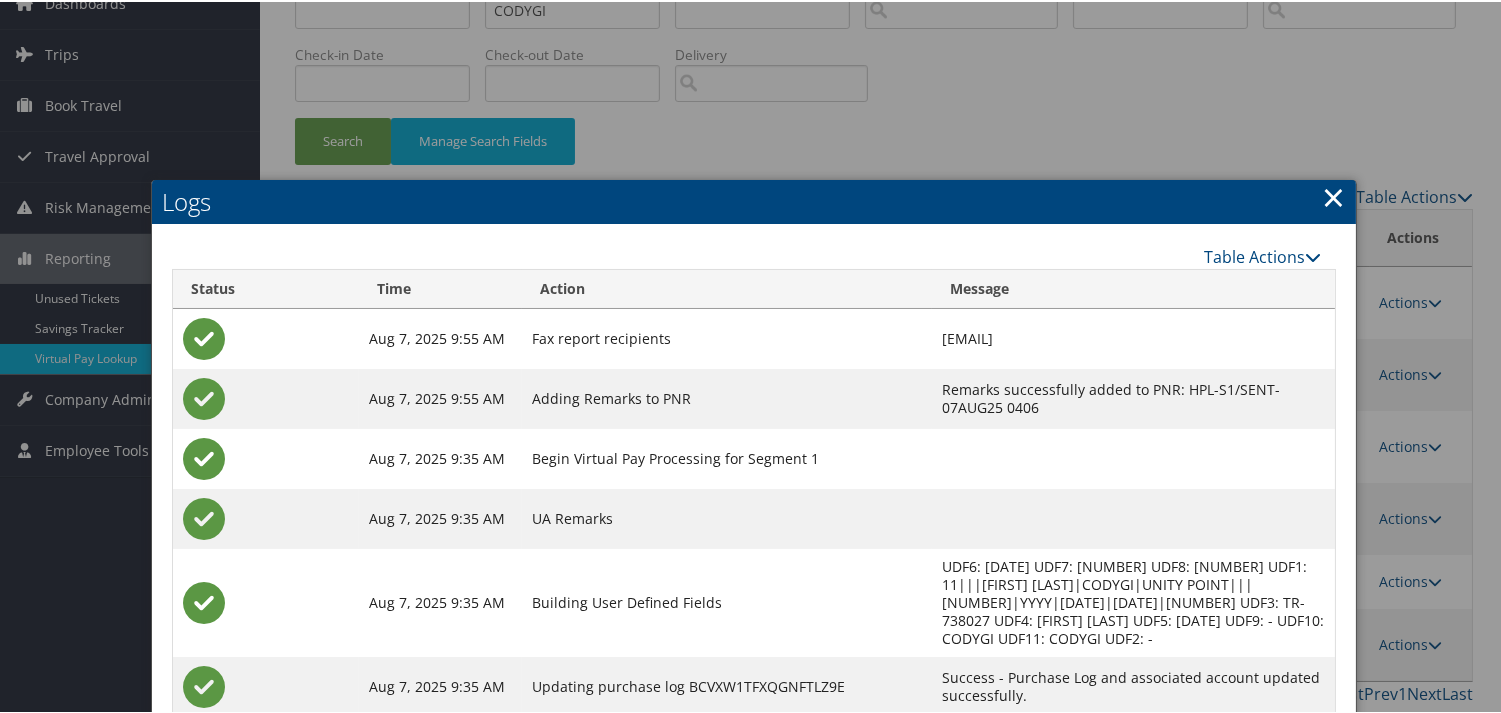 scroll, scrollTop: 254, scrollLeft: 0, axis: vertical 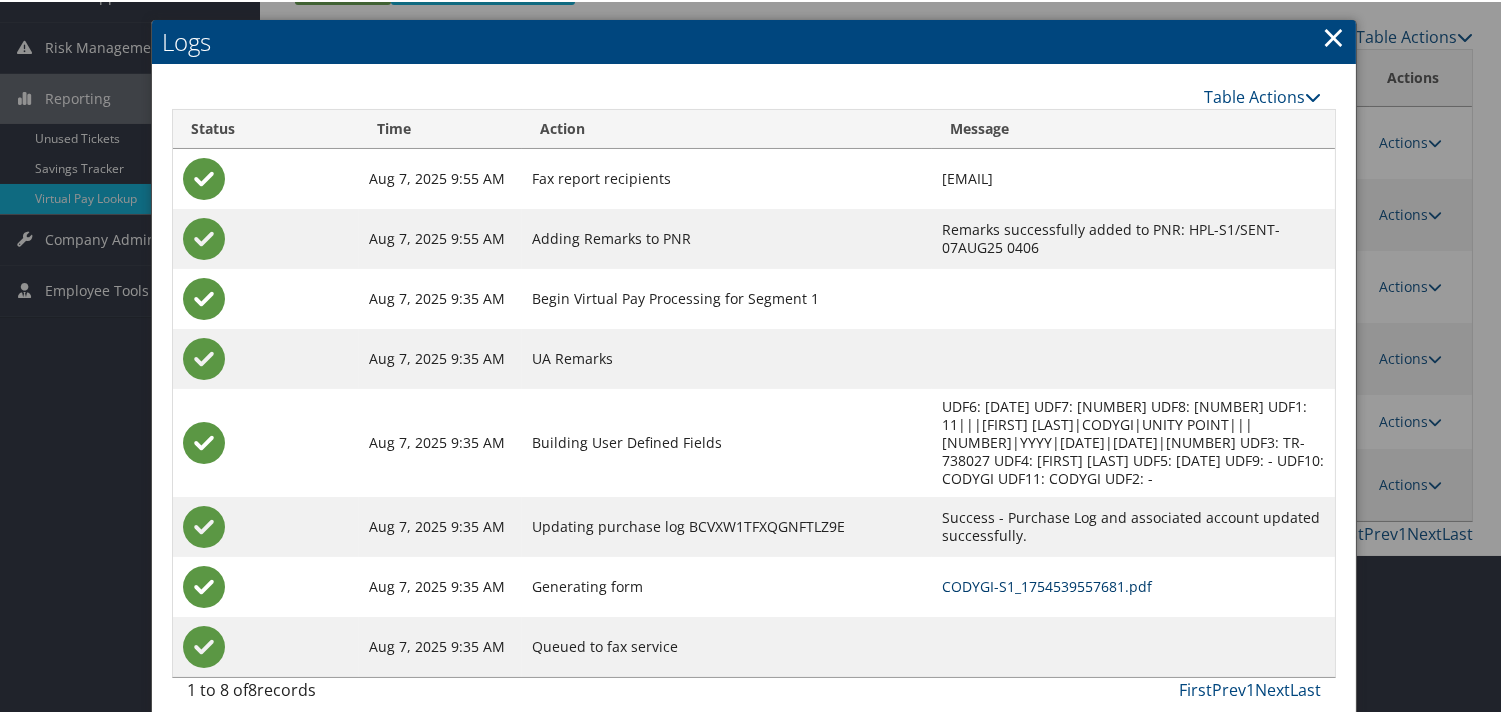click on "CODYGI-S1_1754539557681.pdf" at bounding box center [1047, 584] 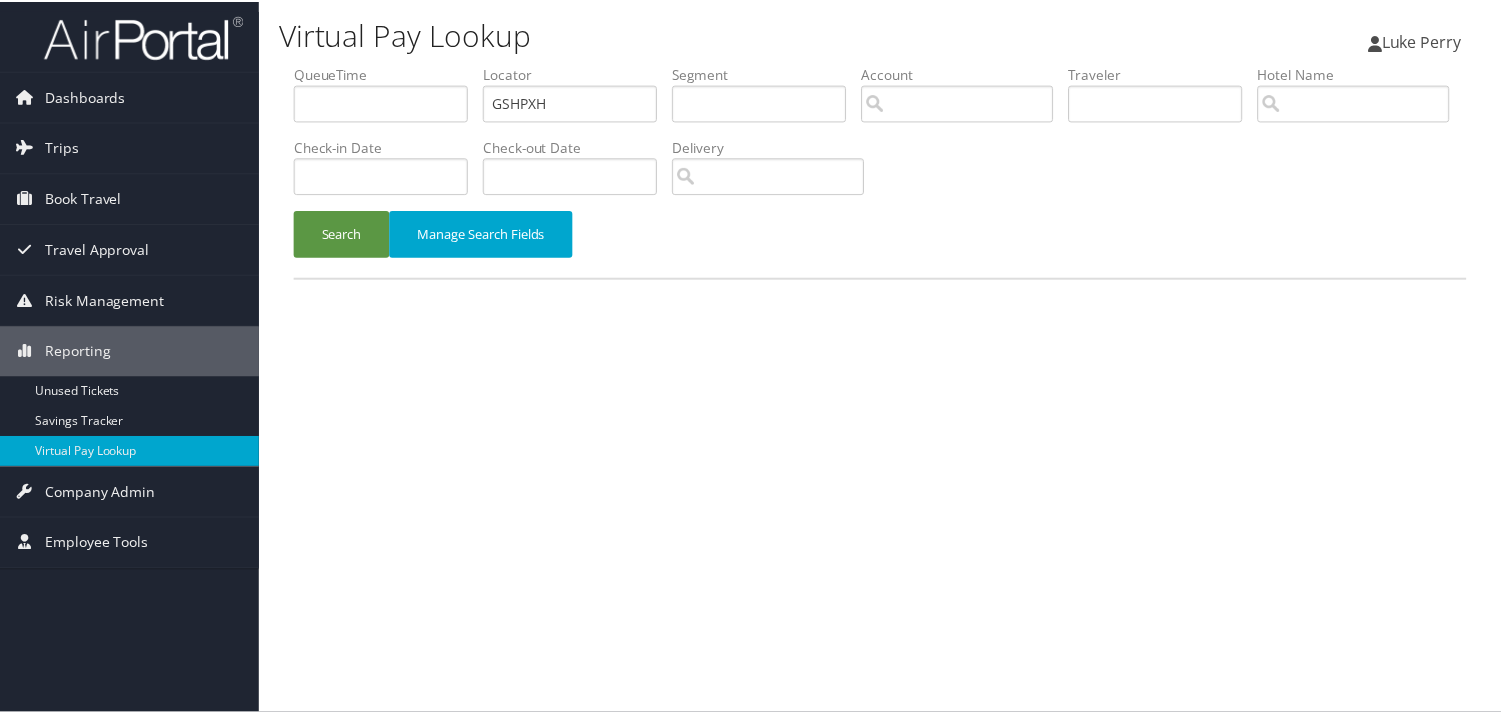 scroll, scrollTop: 0, scrollLeft: 0, axis: both 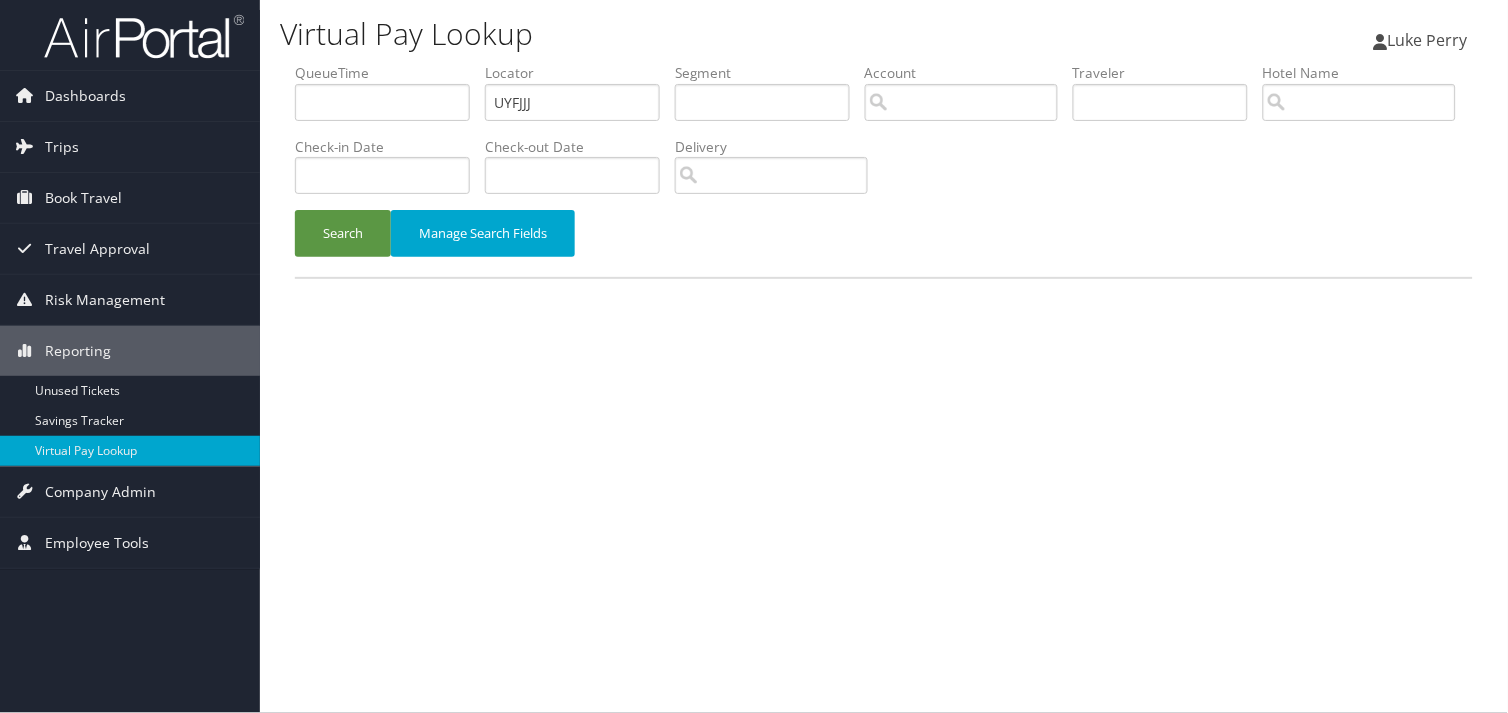 click on "Search Manage Search Fields" at bounding box center (884, 243) 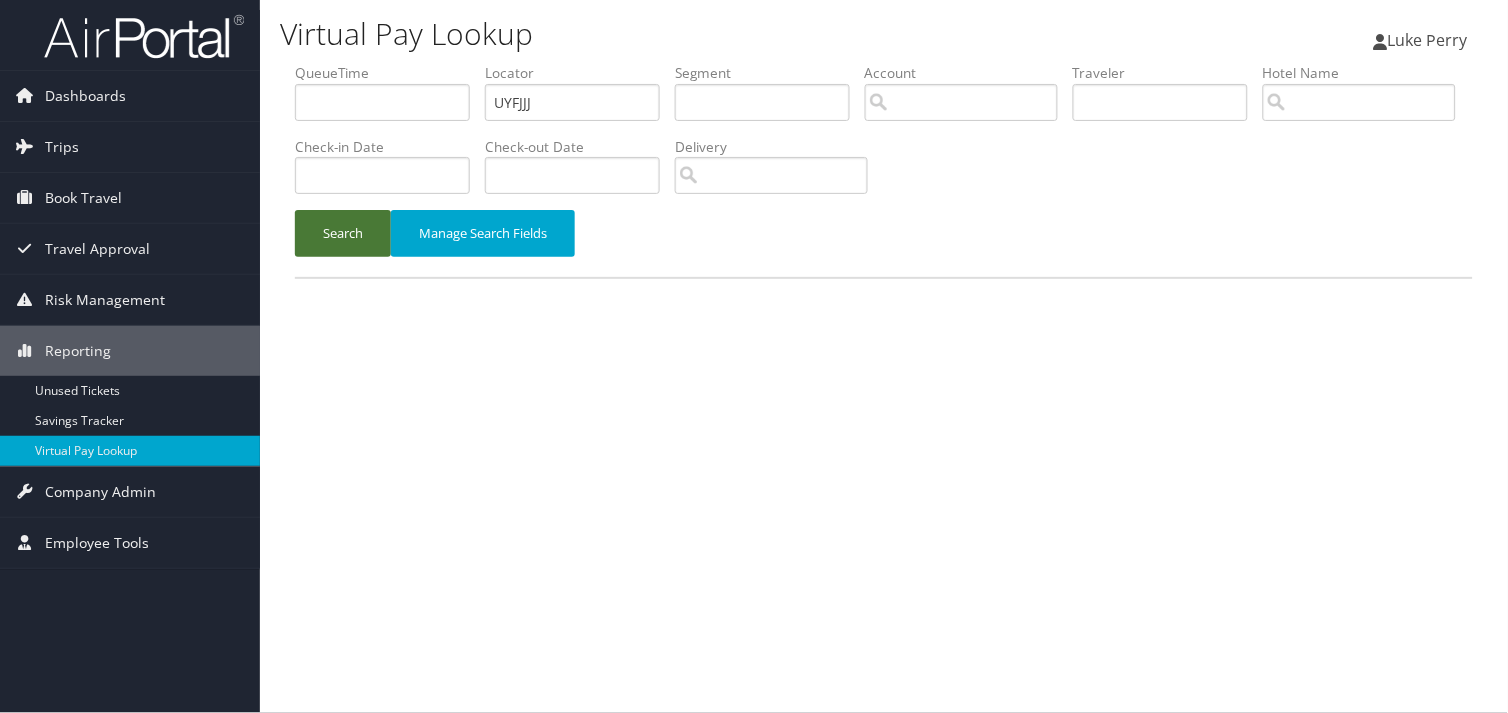 click on "Search" at bounding box center (343, 233) 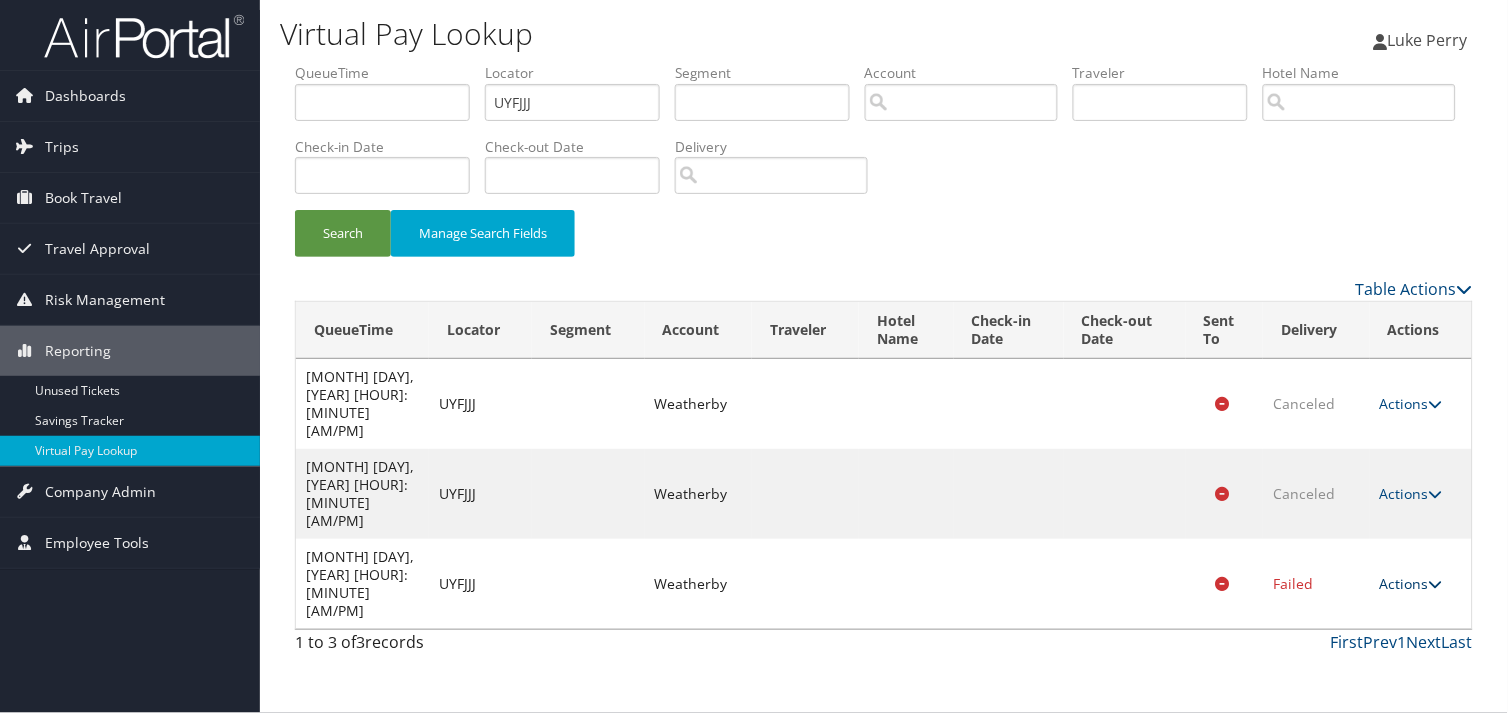click on "Actions" at bounding box center (1411, 583) 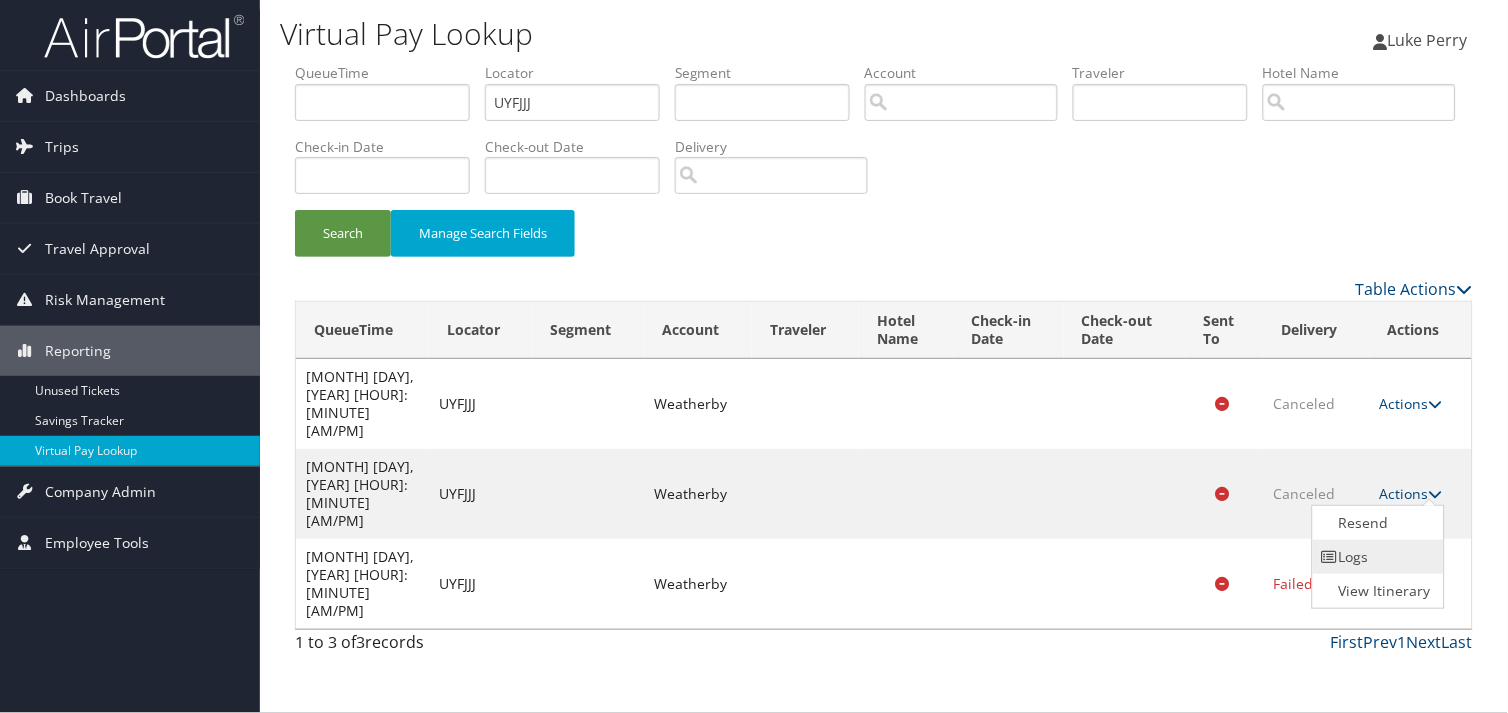 click on "Logs" at bounding box center (1376, 557) 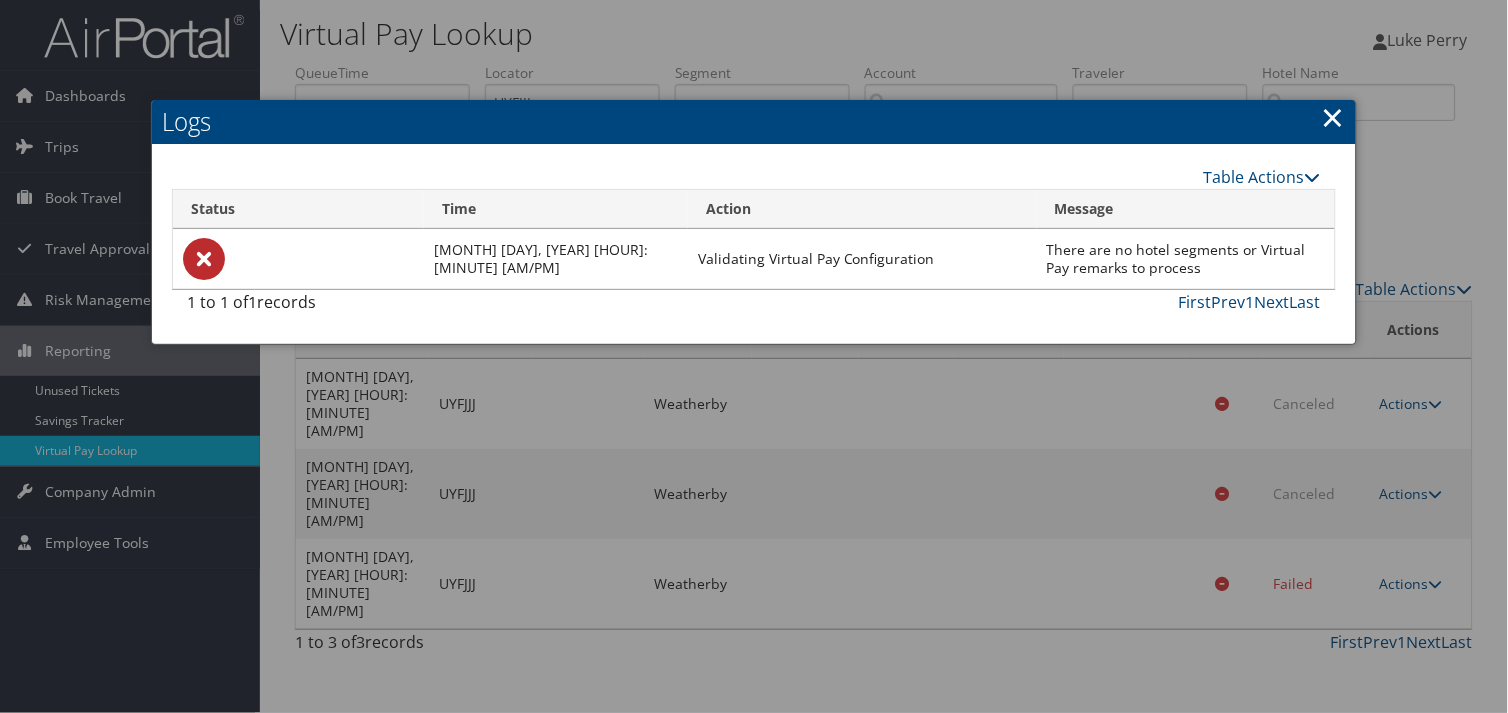 click at bounding box center [754, 356] 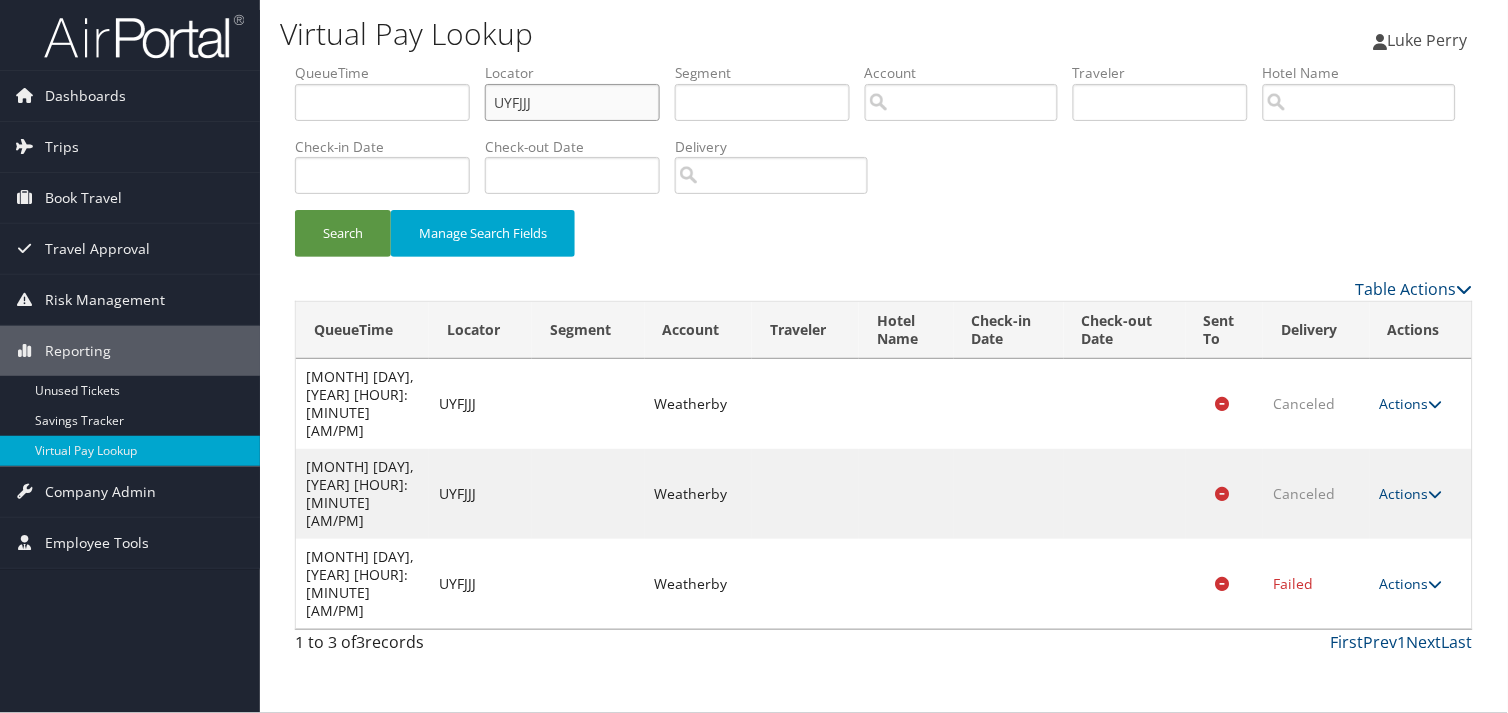 drag, startPoint x: 546, startPoint y: 97, endPoint x: 447, endPoint y: 113, distance: 100.28459 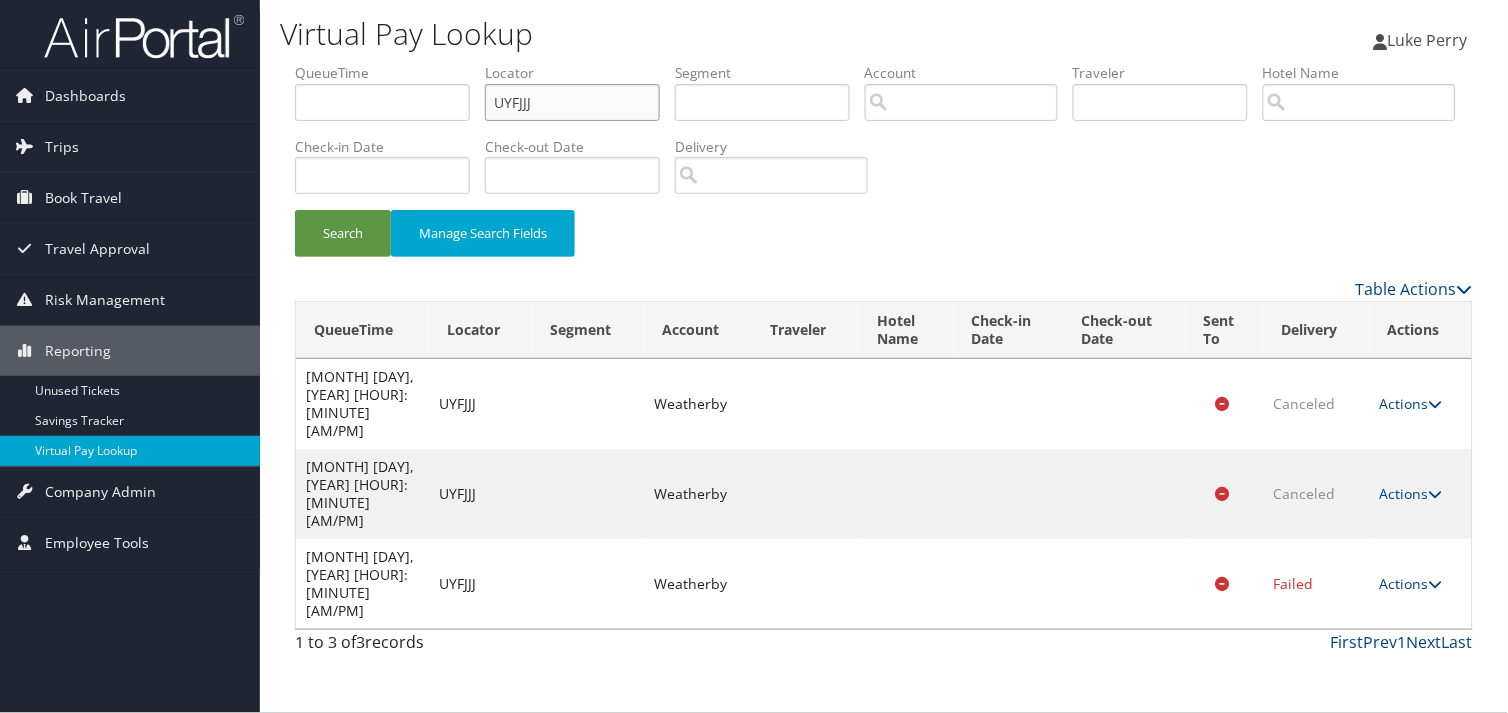 click on "QueueTime Locator UYFJJJ Segment Account Traveler Hotel Name Check-in Date Check-out Date Delivery" at bounding box center (884, 63) 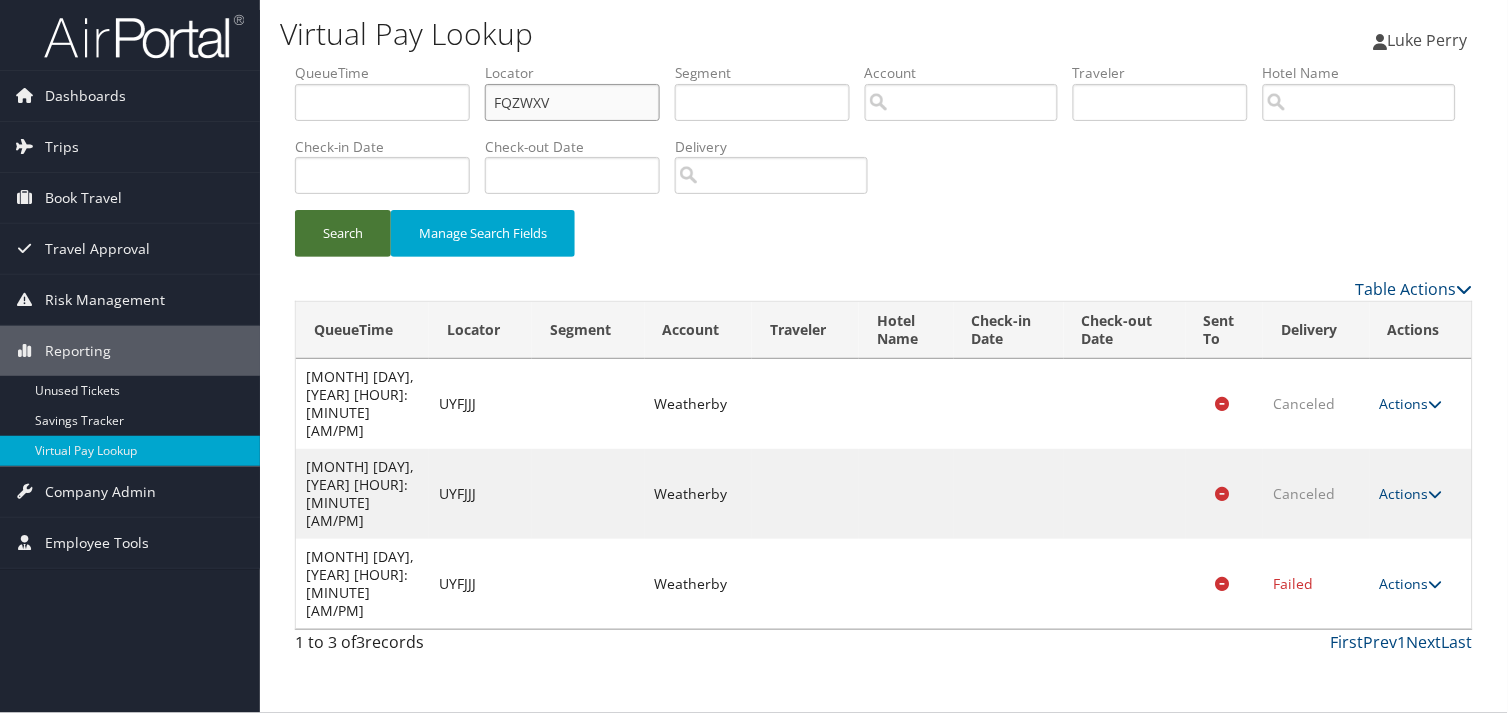 type on "FQZWXV" 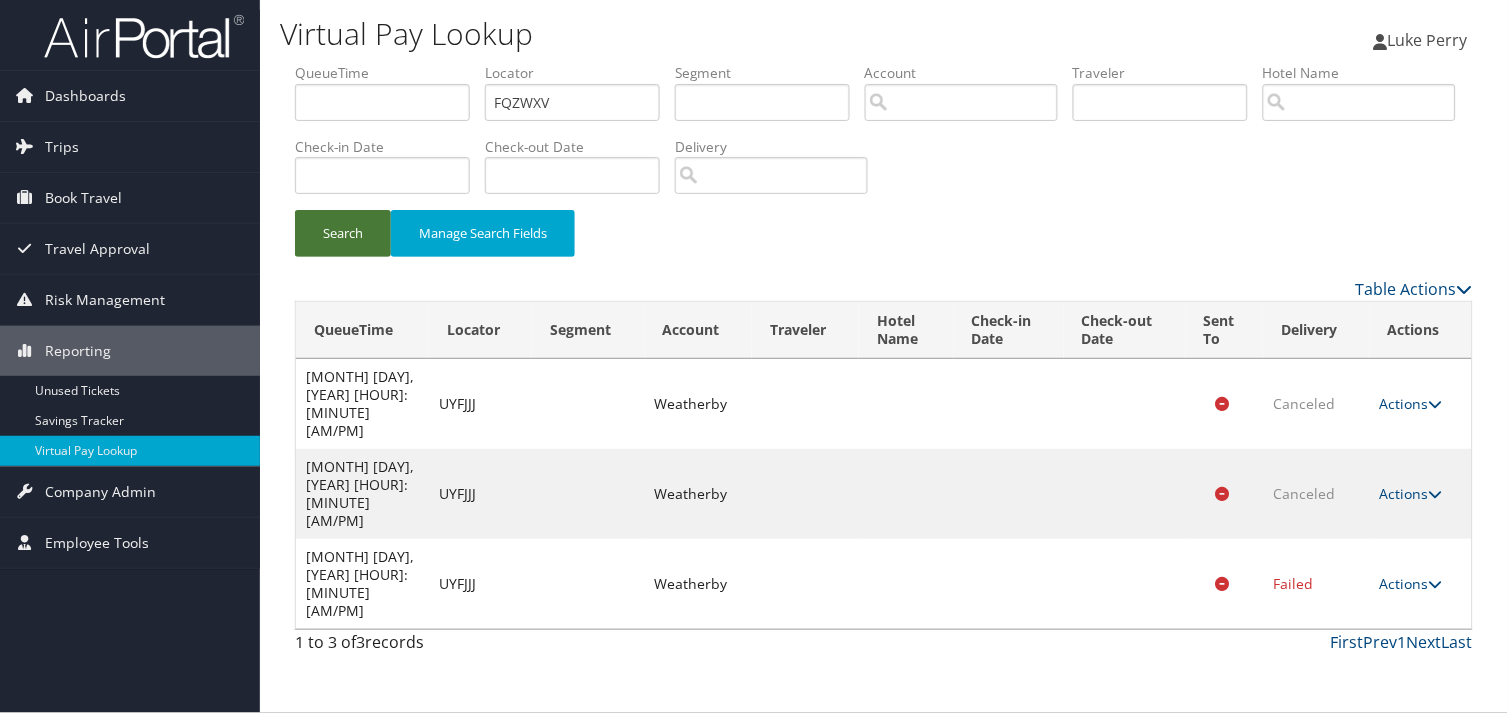 click on "Search" at bounding box center [343, 233] 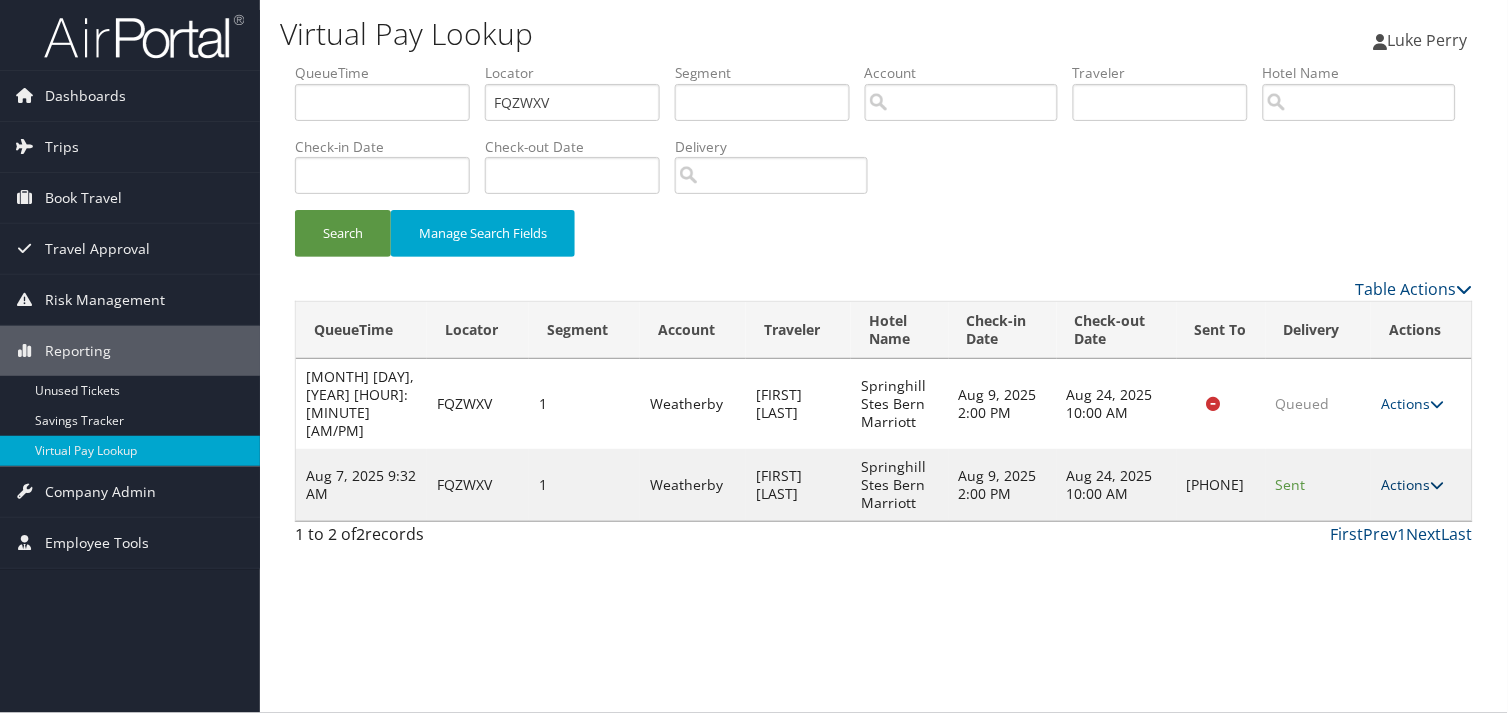click on "Actions" at bounding box center (1412, 484) 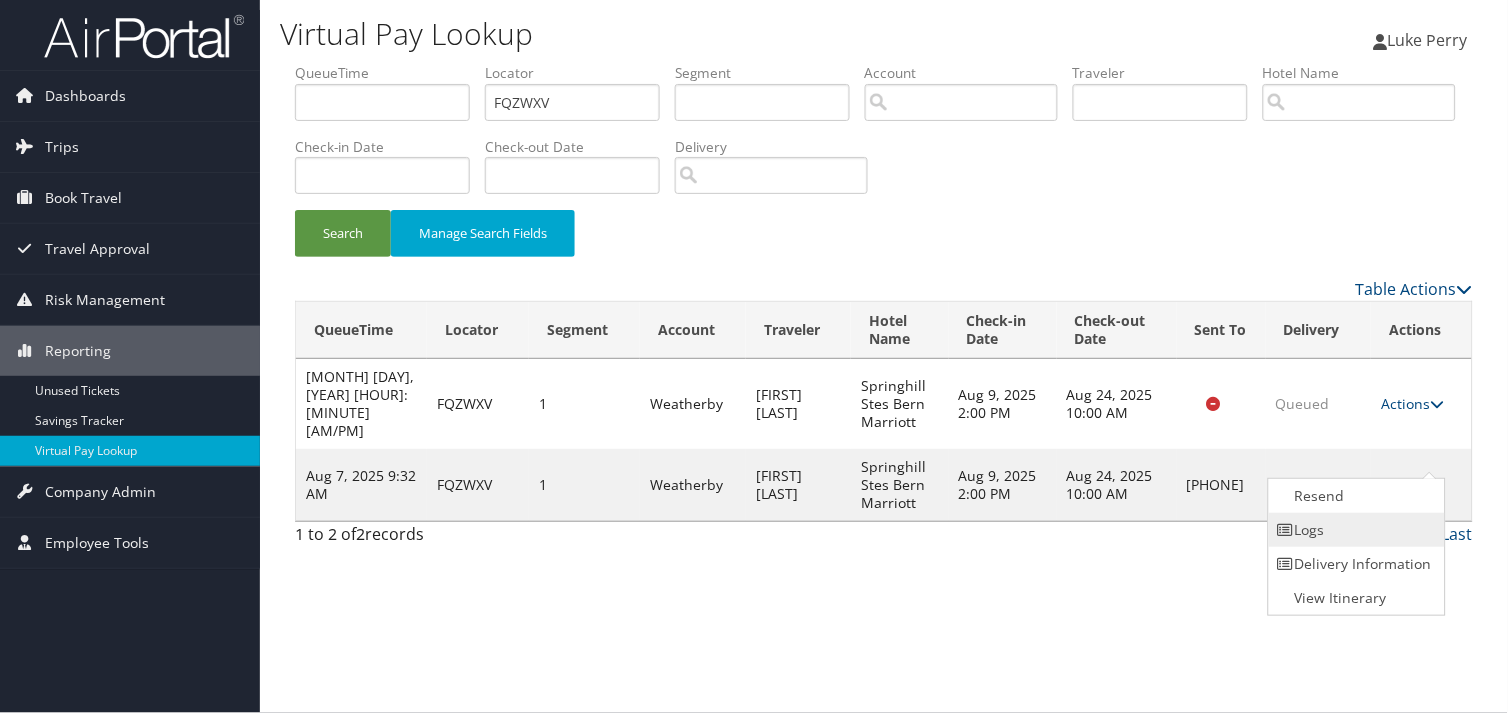 click on "Logs" at bounding box center [1354, 530] 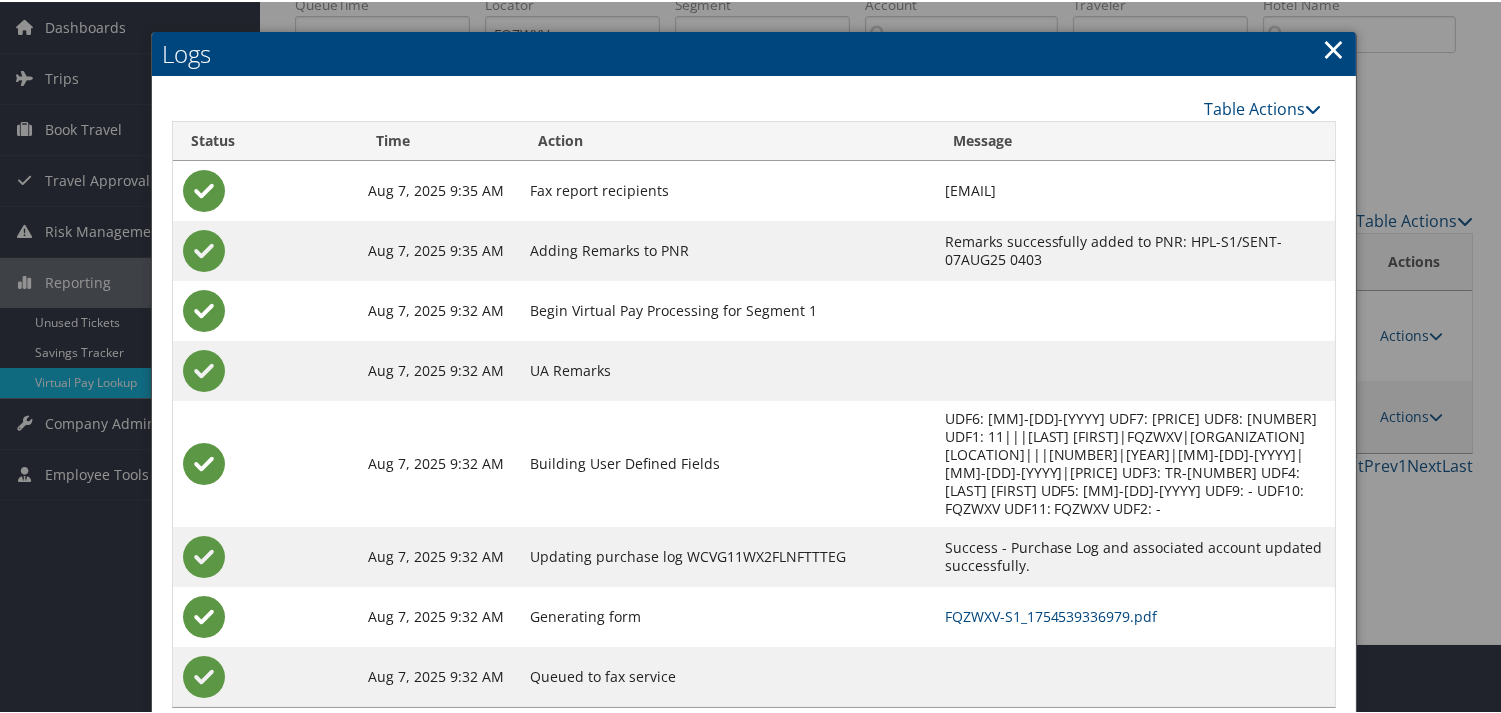 scroll, scrollTop: 100, scrollLeft: 0, axis: vertical 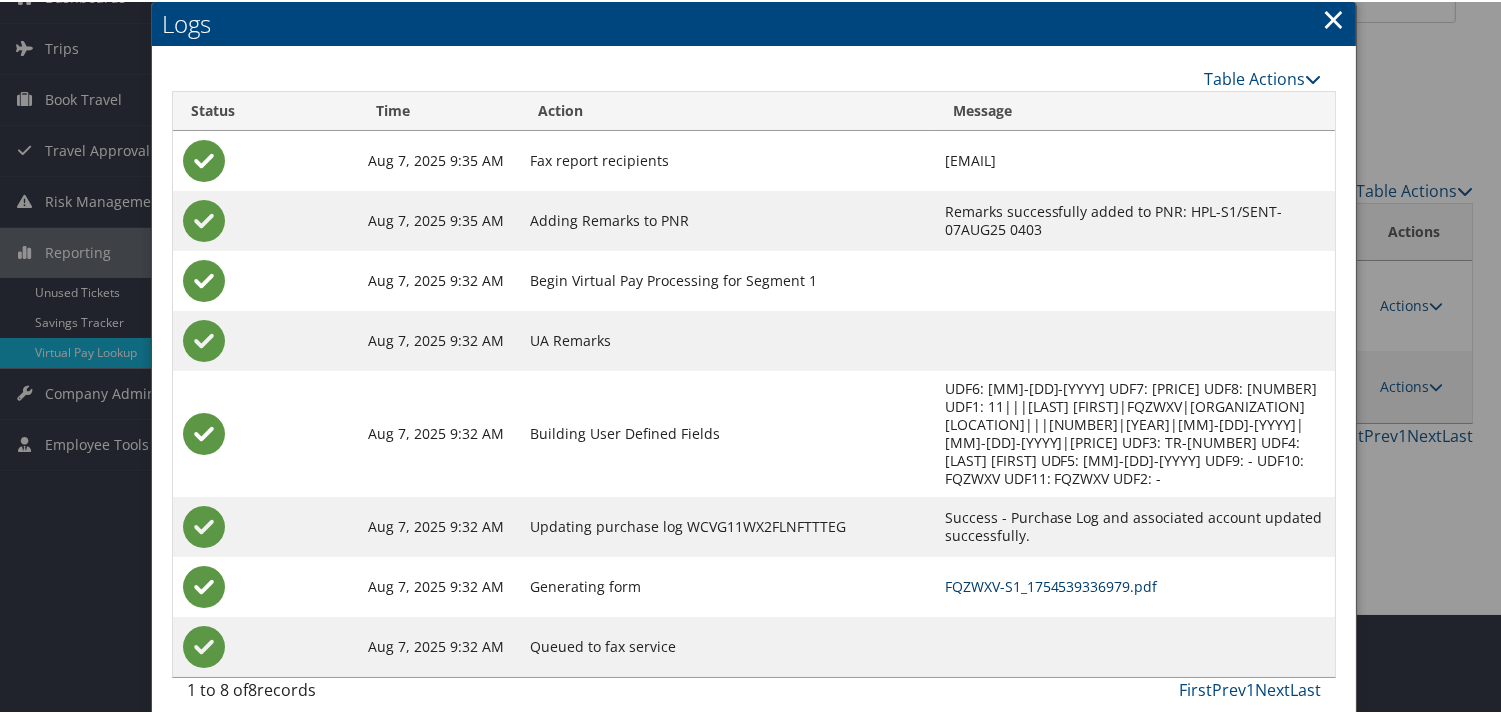 click on "FQZWXV-S1_1754539336979.pdf" at bounding box center [1051, 584] 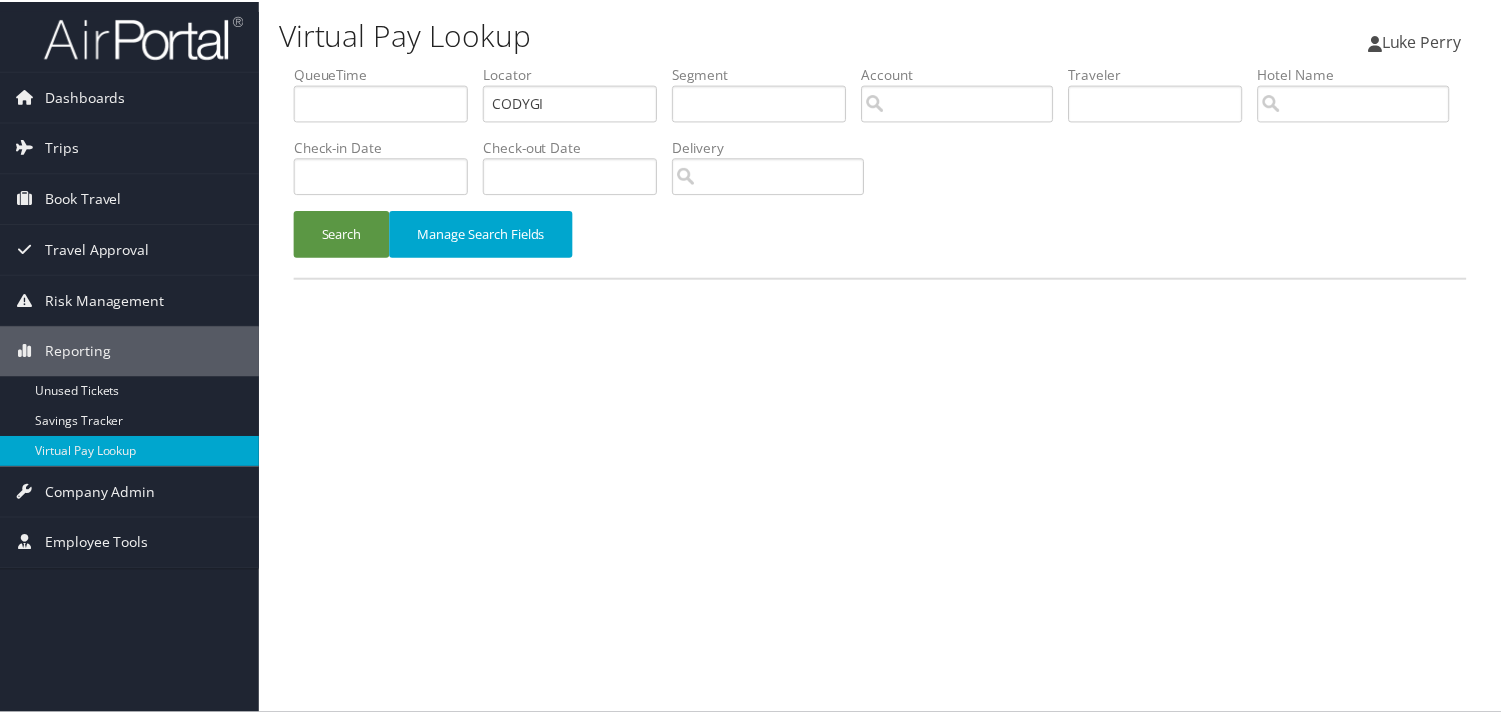 scroll, scrollTop: 0, scrollLeft: 0, axis: both 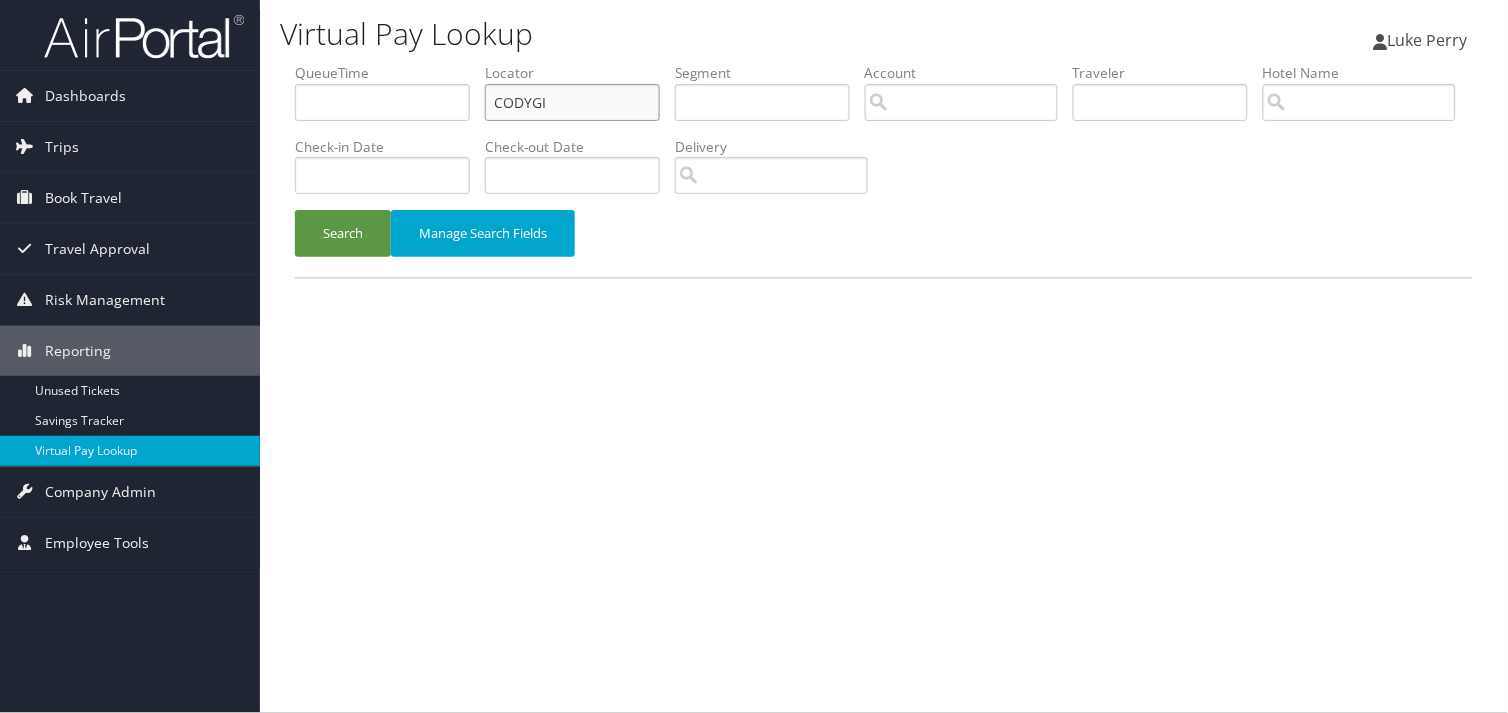 drag, startPoint x: 564, startPoint y: 105, endPoint x: 411, endPoint y: 104, distance: 153.00327 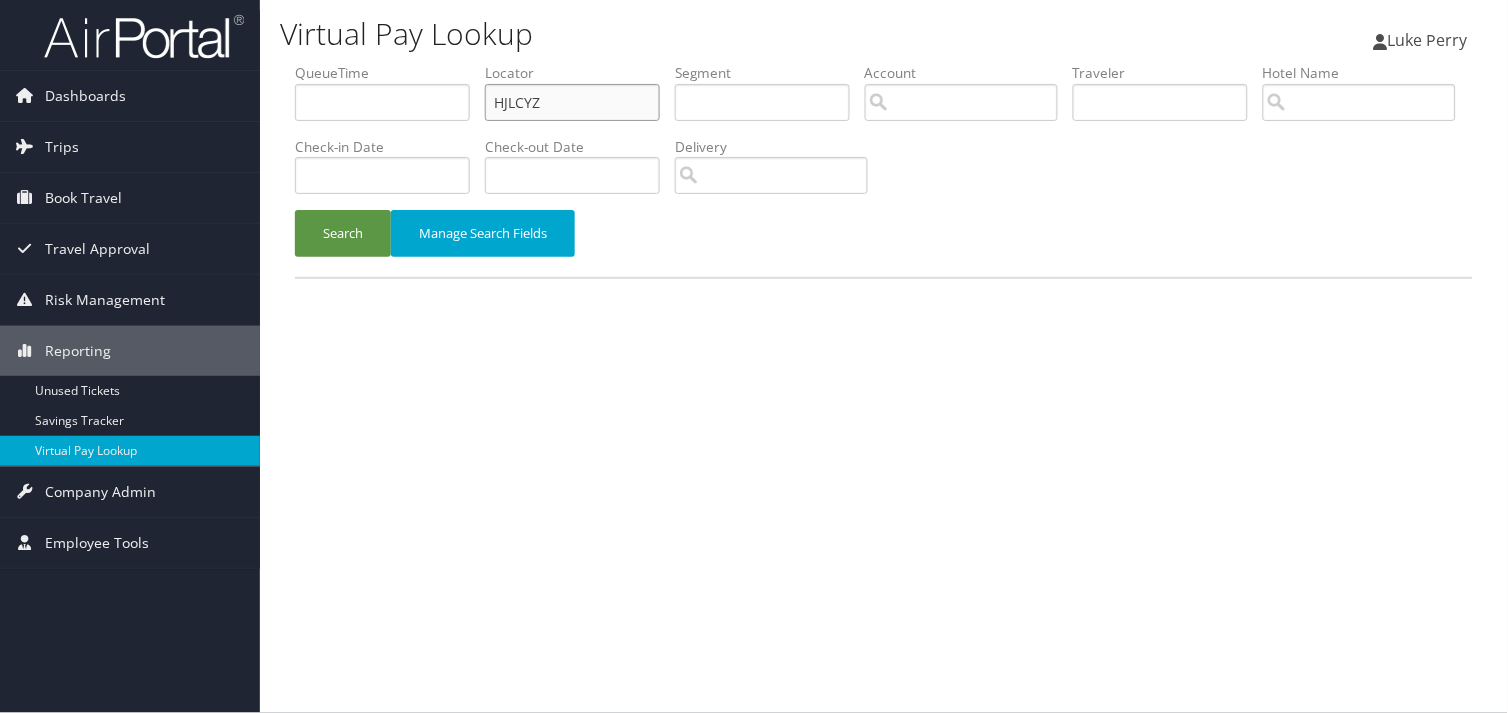 click on "HJLCYZ" at bounding box center (572, 102) 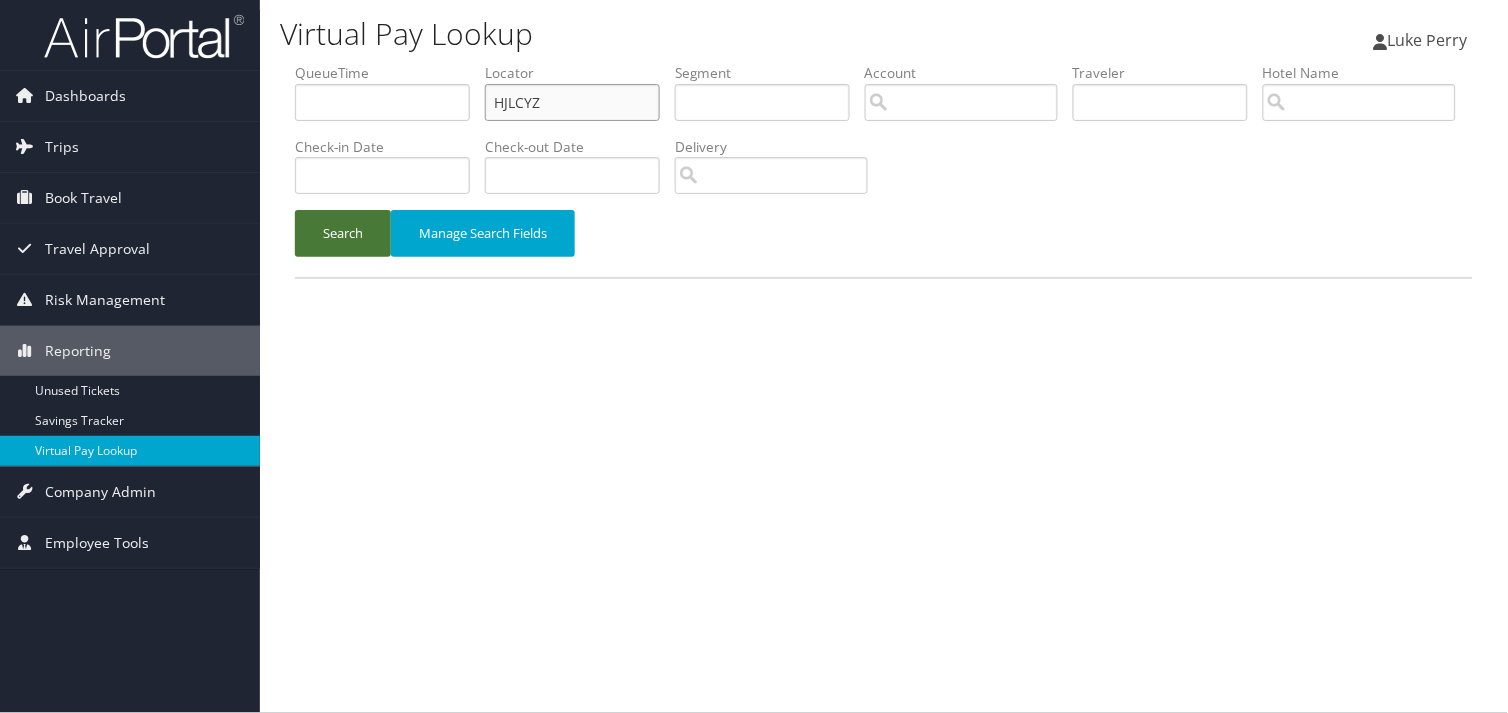 type on "HJLCYZ" 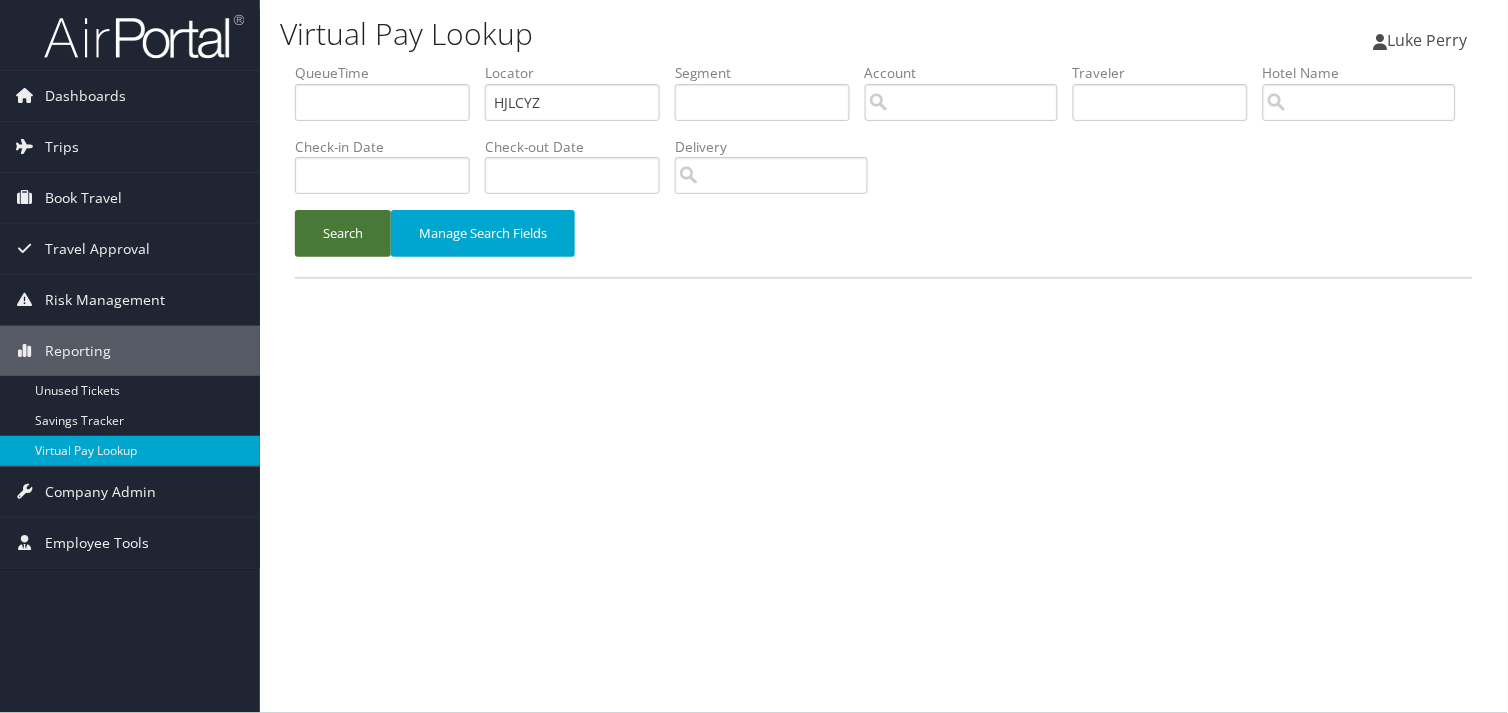 click on "Search" at bounding box center [343, 233] 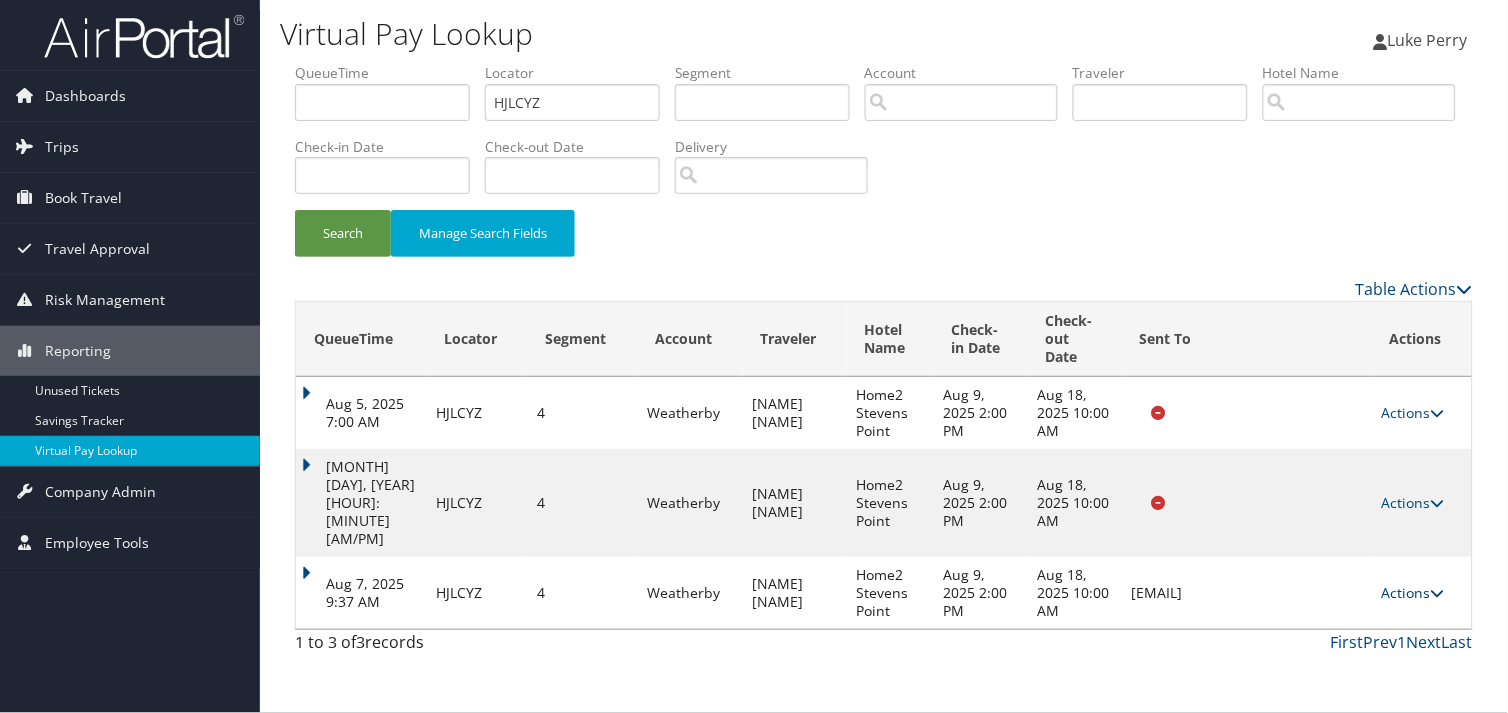 click on "Actions" at bounding box center (1413, 592) 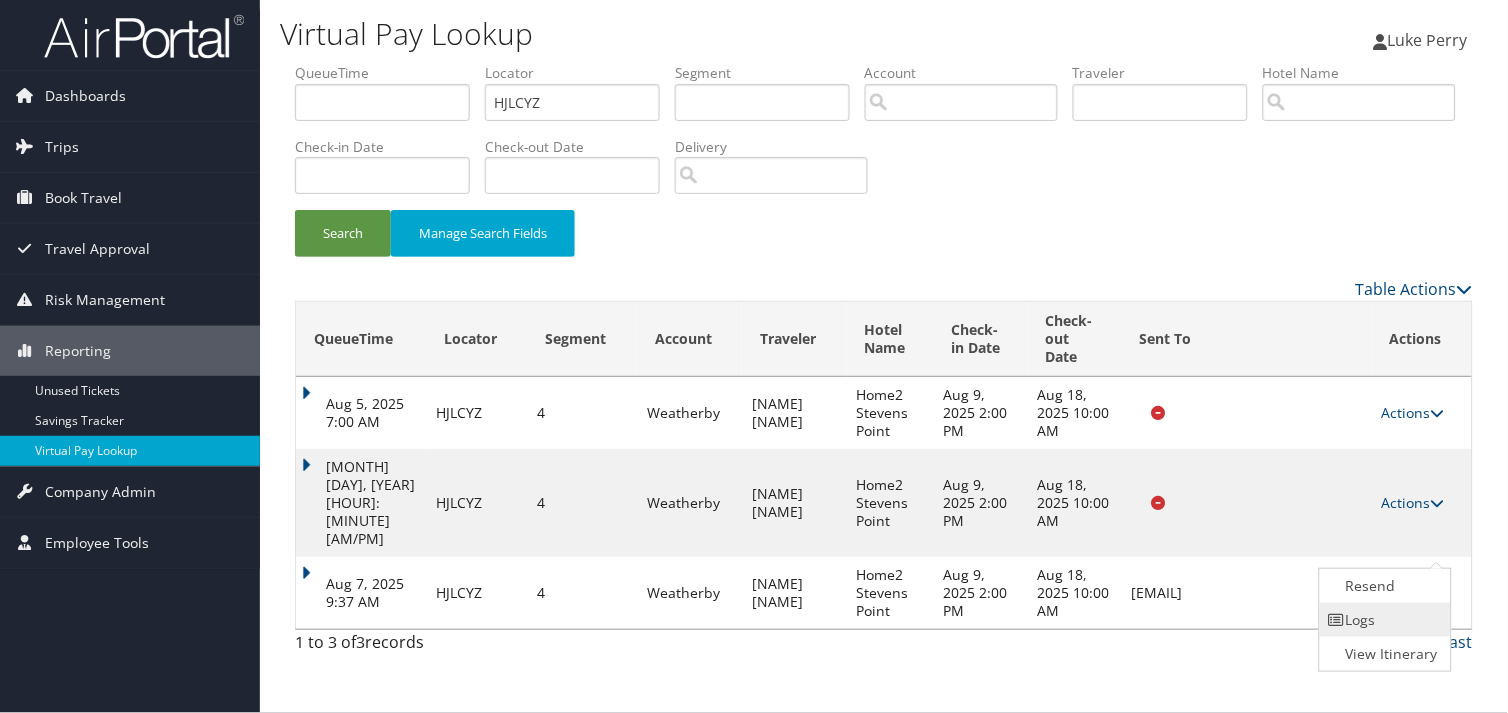 click on "Logs" at bounding box center [1383, 620] 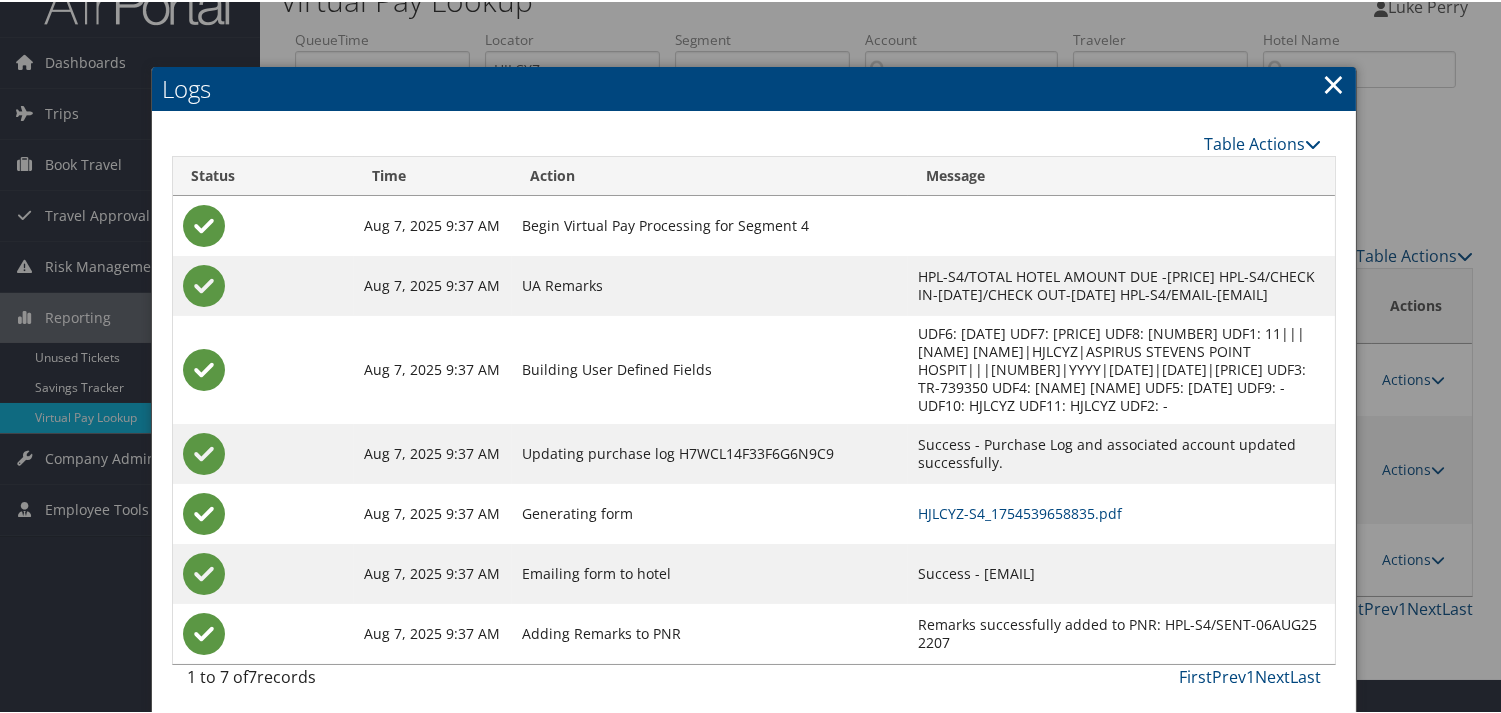 scroll, scrollTop: 52, scrollLeft: 0, axis: vertical 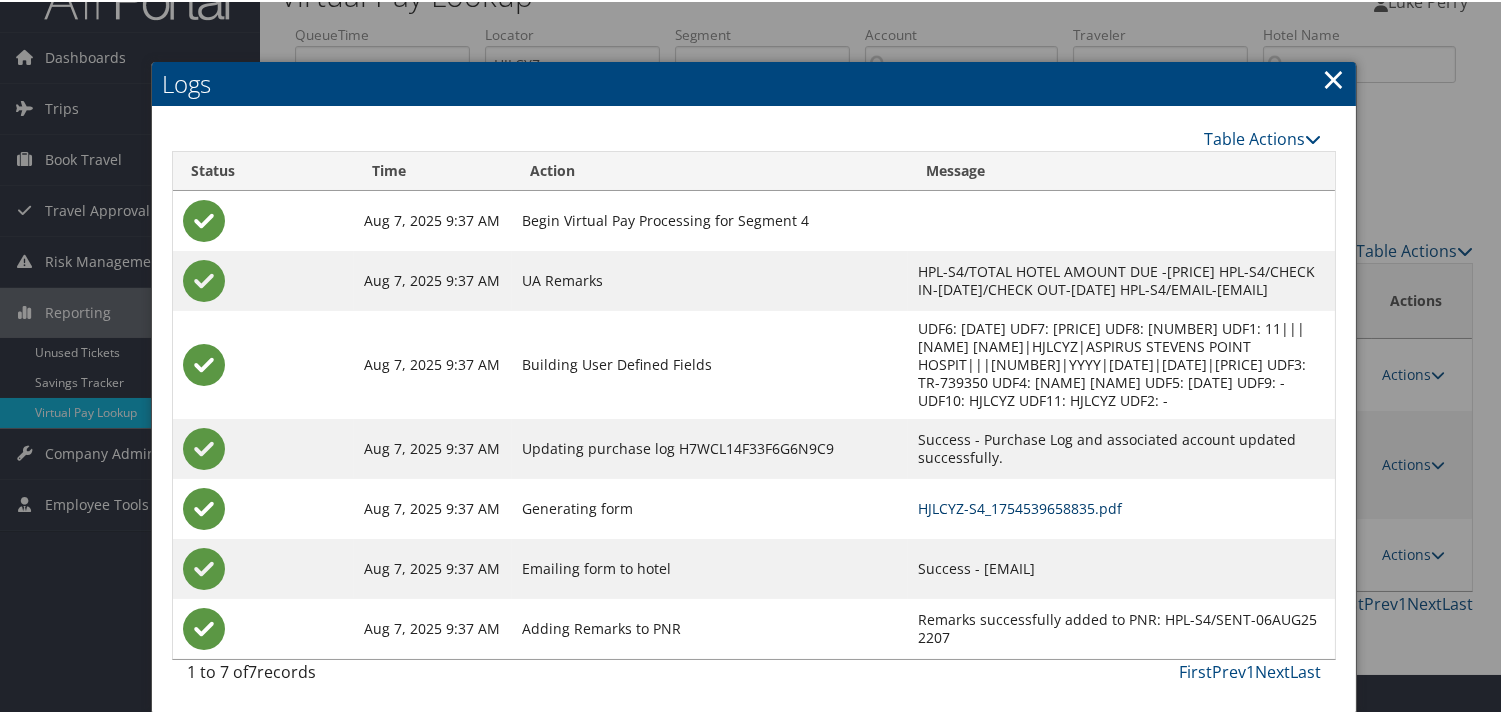 click on "HJLCYZ-S4_1754539658835.pdf" at bounding box center [1020, 506] 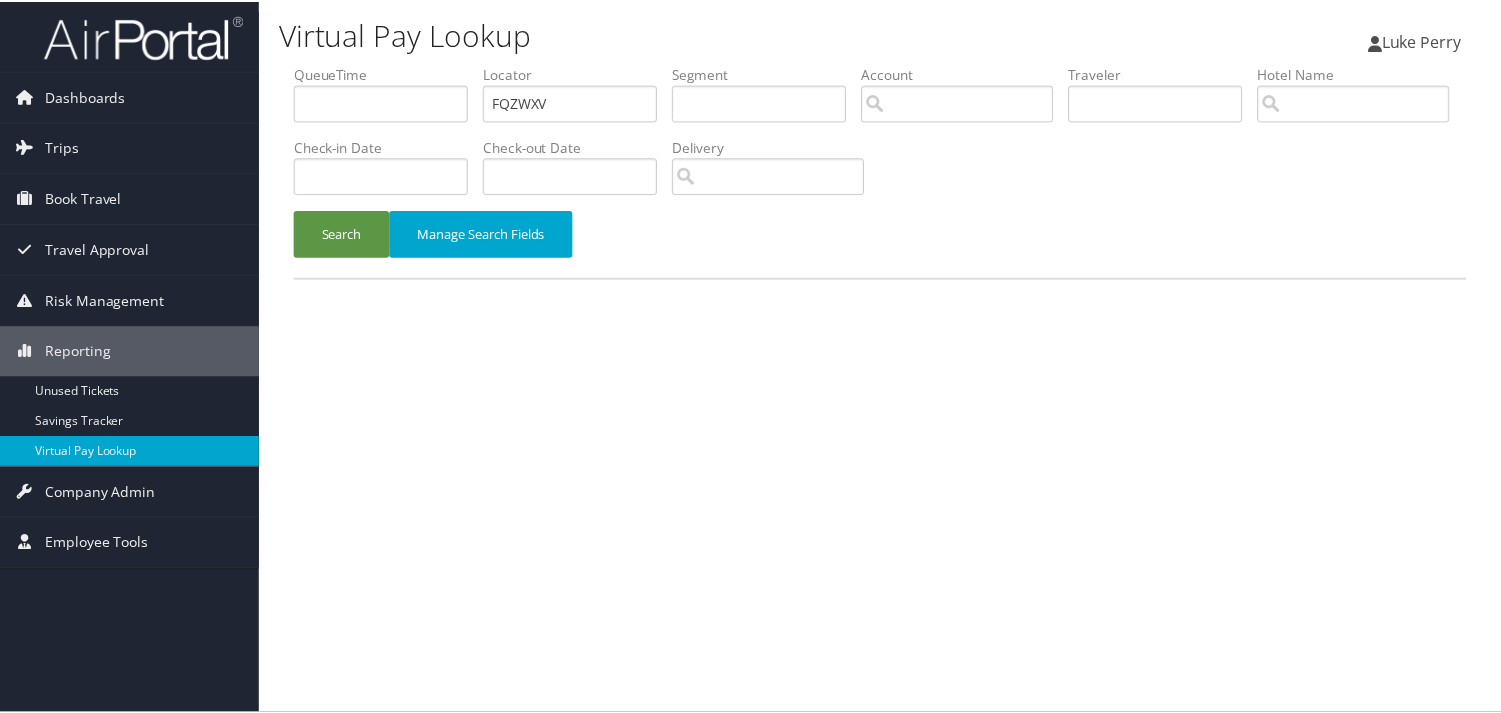 scroll, scrollTop: 0, scrollLeft: 0, axis: both 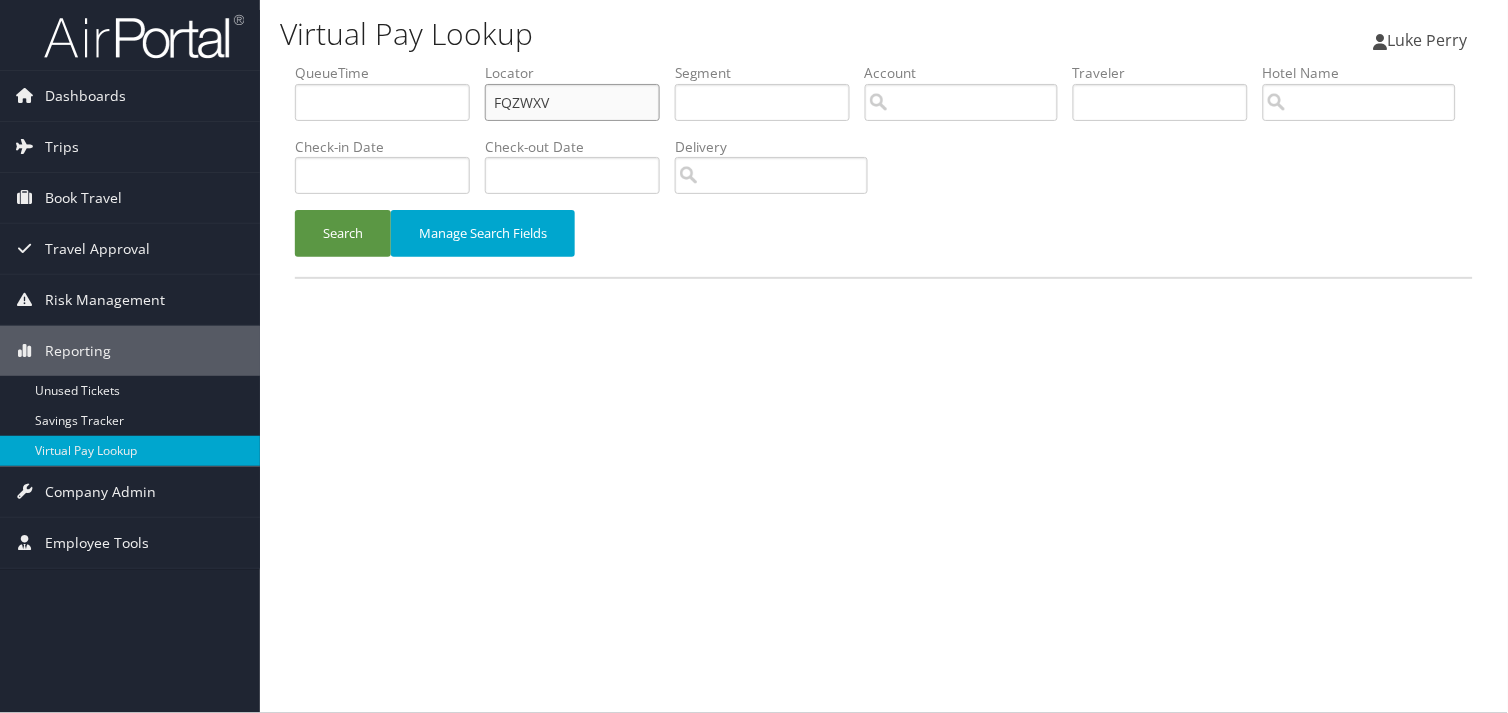 drag, startPoint x: 558, startPoint y: 100, endPoint x: 435, endPoint y: 105, distance: 123.101585 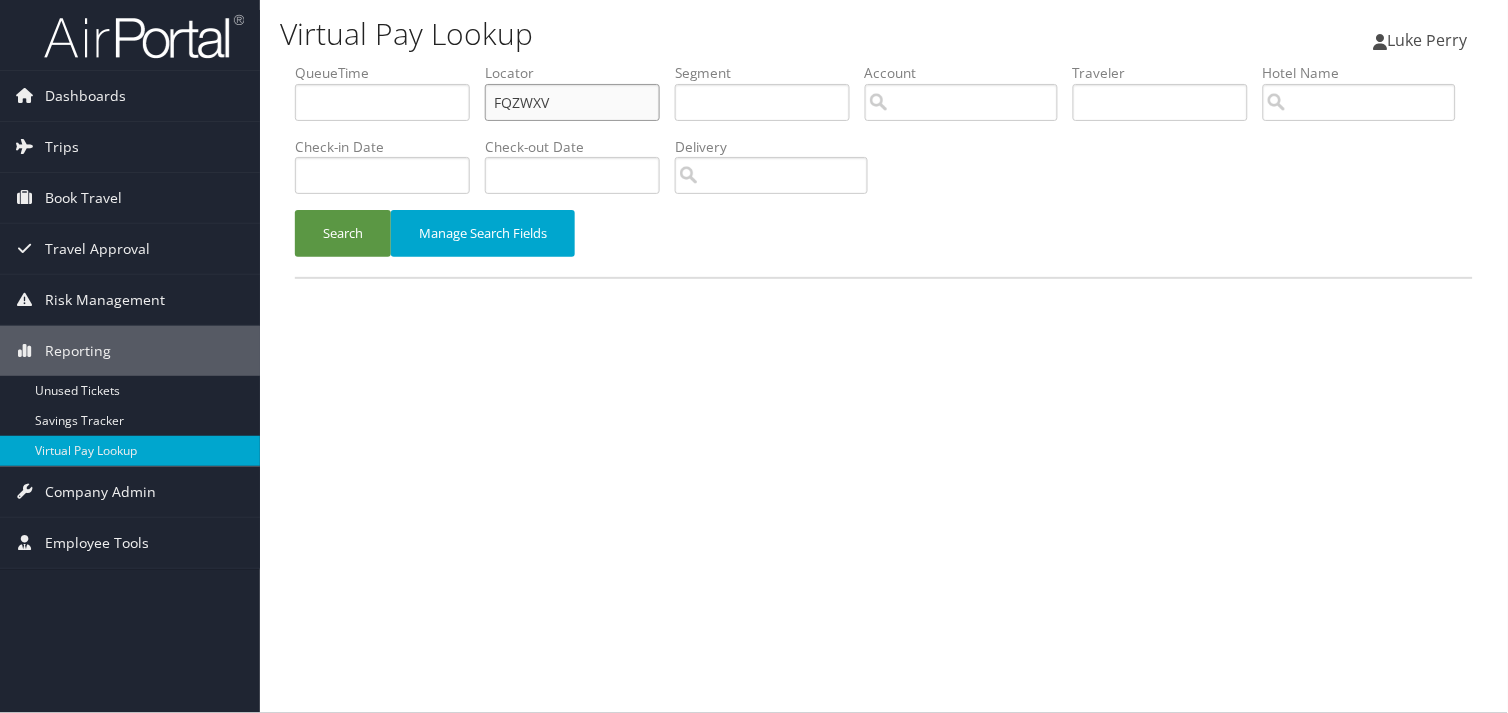 click on "QueueTime Locator FQZWXV Segment Account Traveler Hotel Name Check-in Date Check-out Date Delivery" at bounding box center [884, 63] 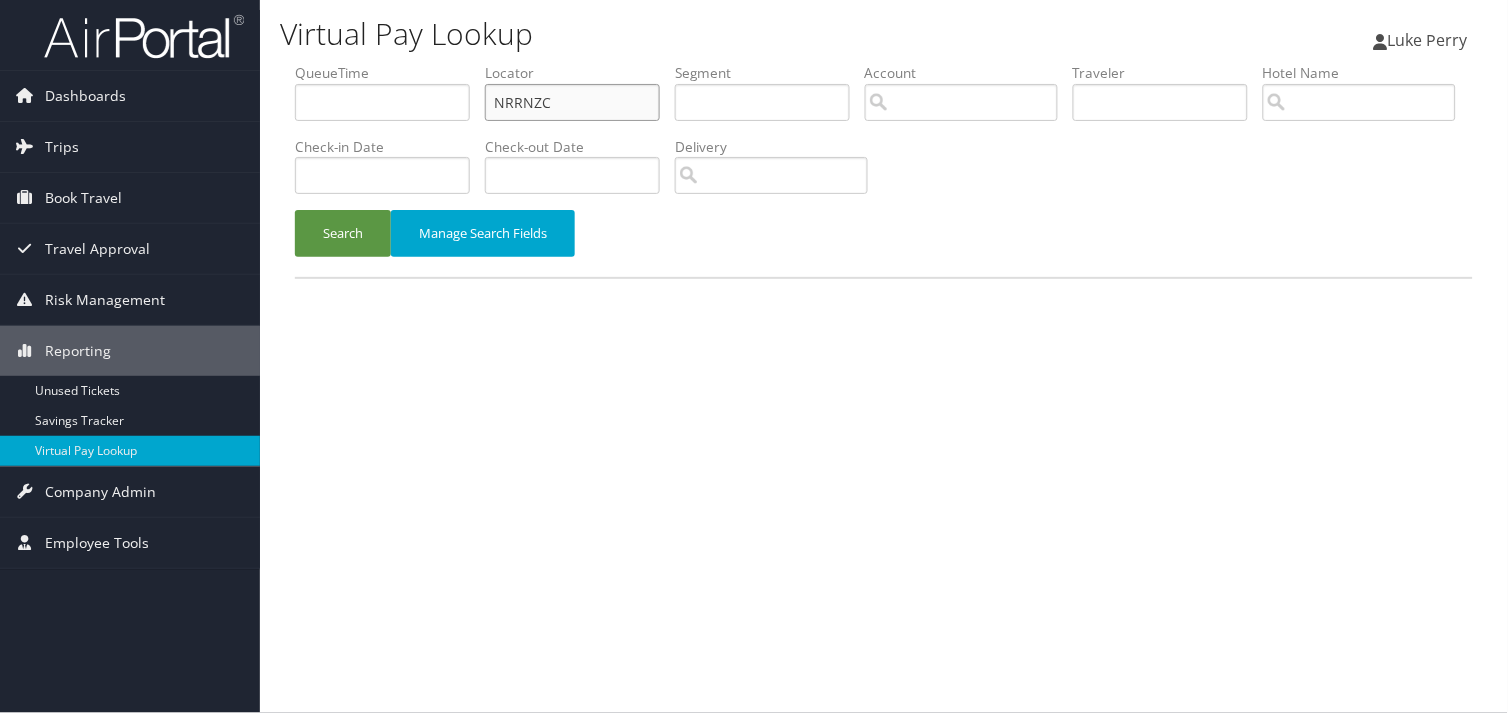 click on "NRRNZC" at bounding box center [572, 102] 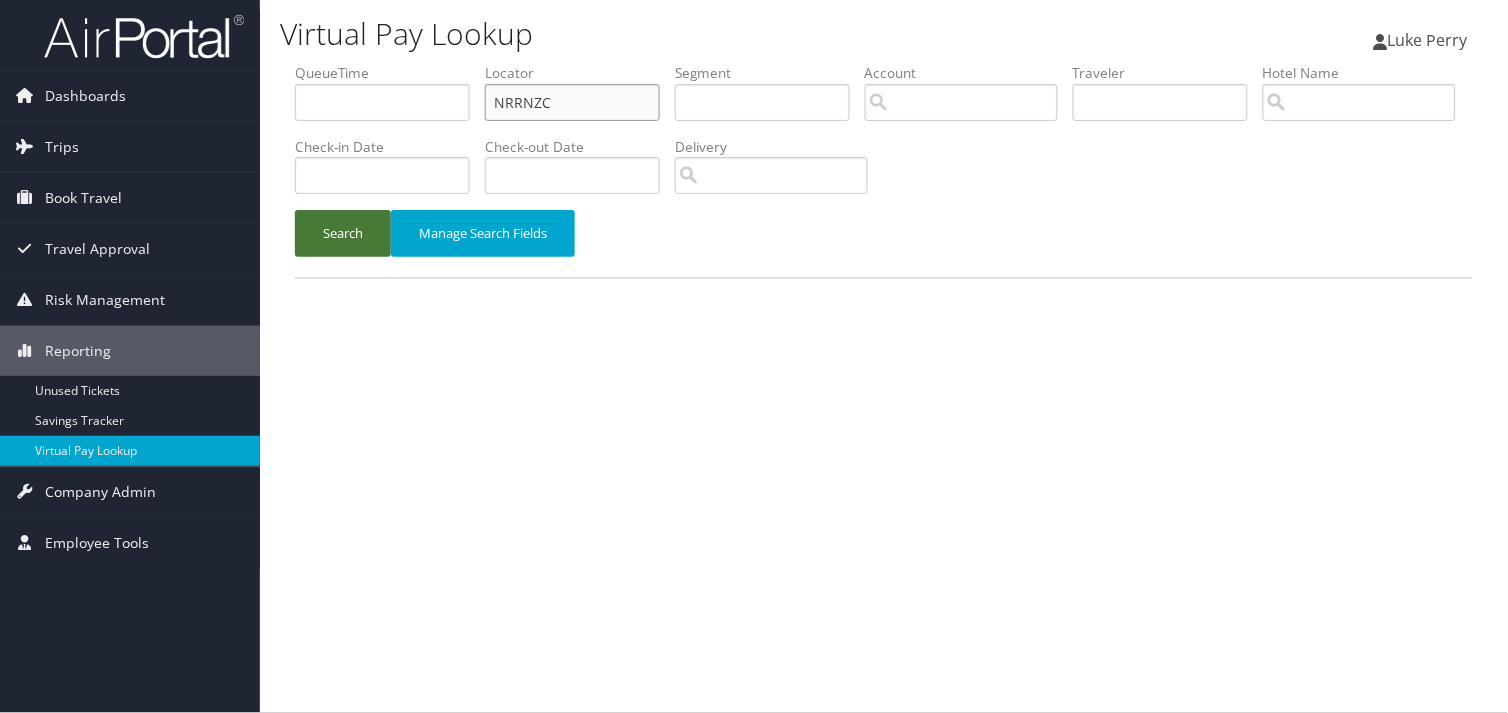 type on "NRRNZC" 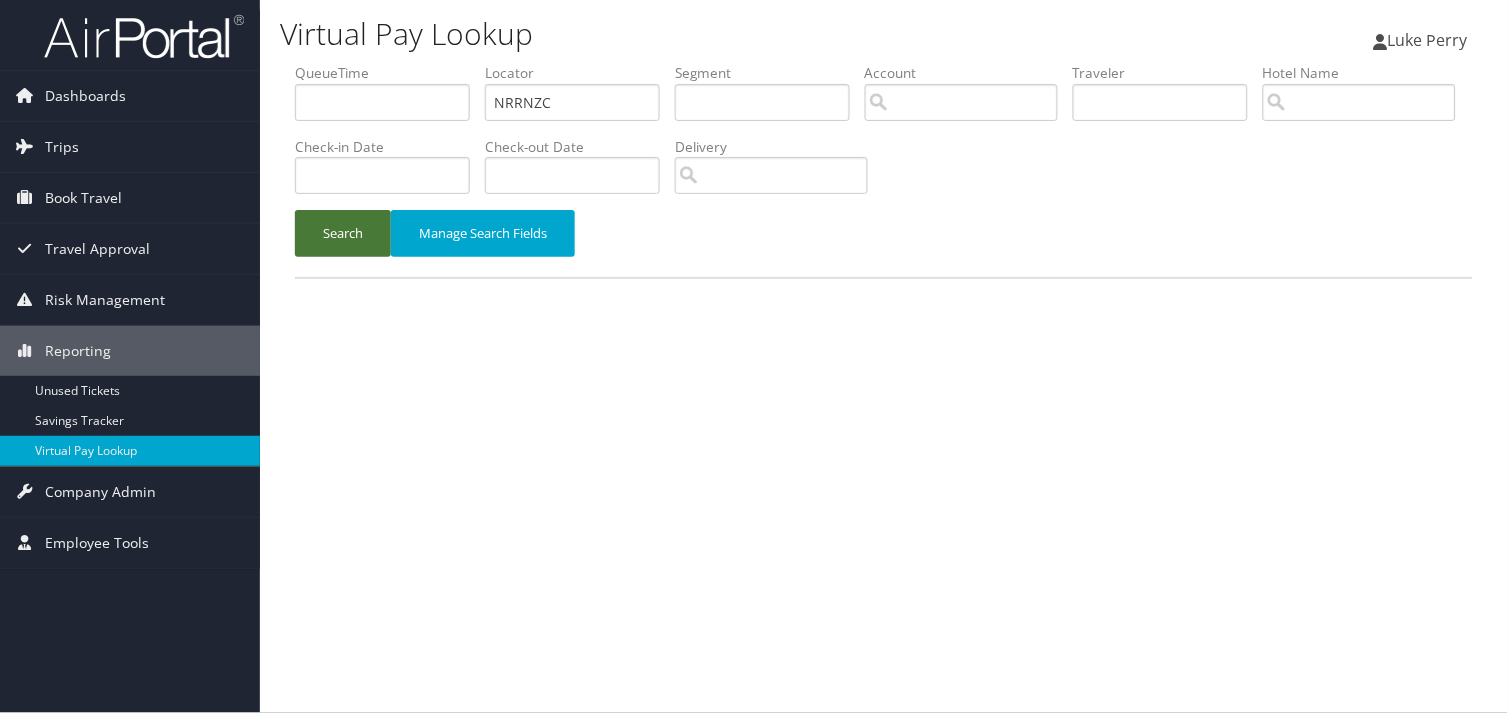 click on "Search" at bounding box center [343, 233] 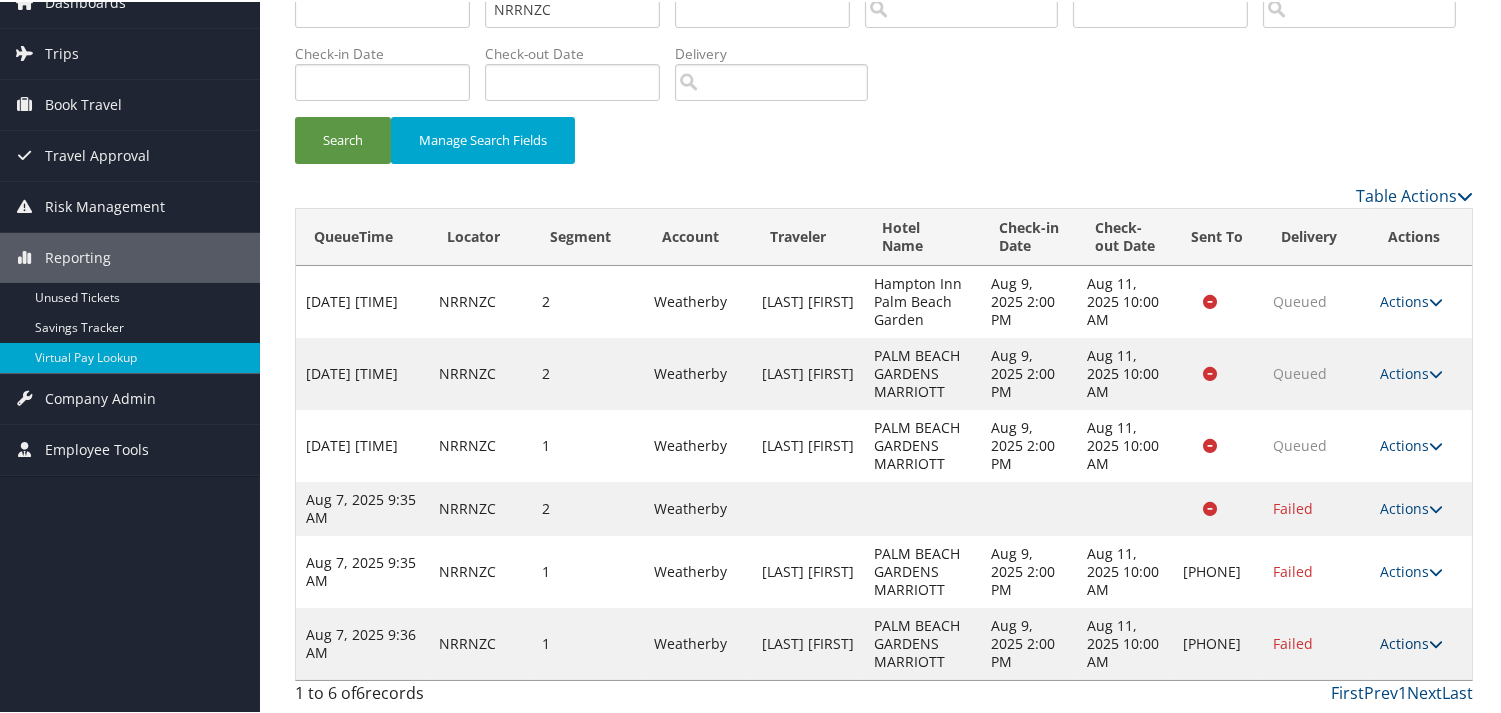 click on "Actions" at bounding box center (1411, 641) 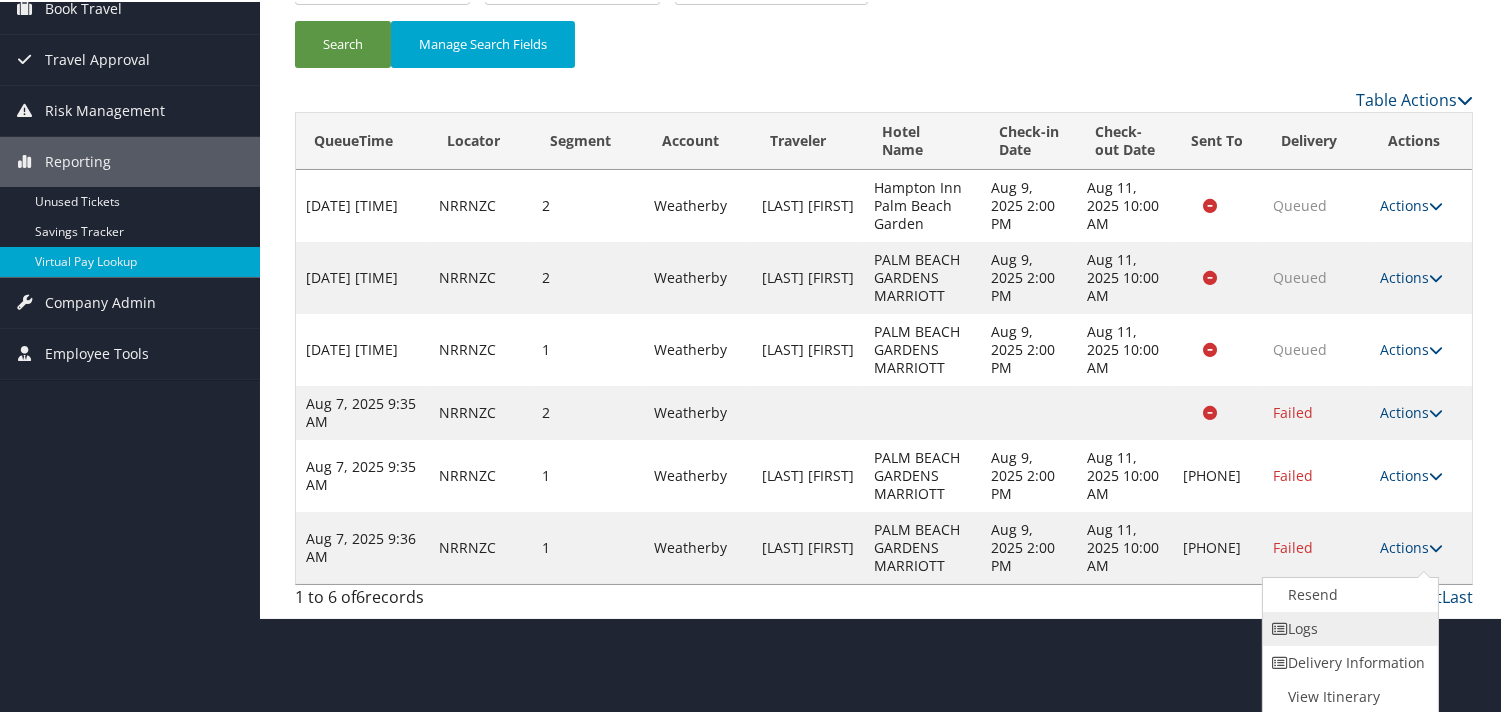 click on "Logs" at bounding box center [1348, 627] 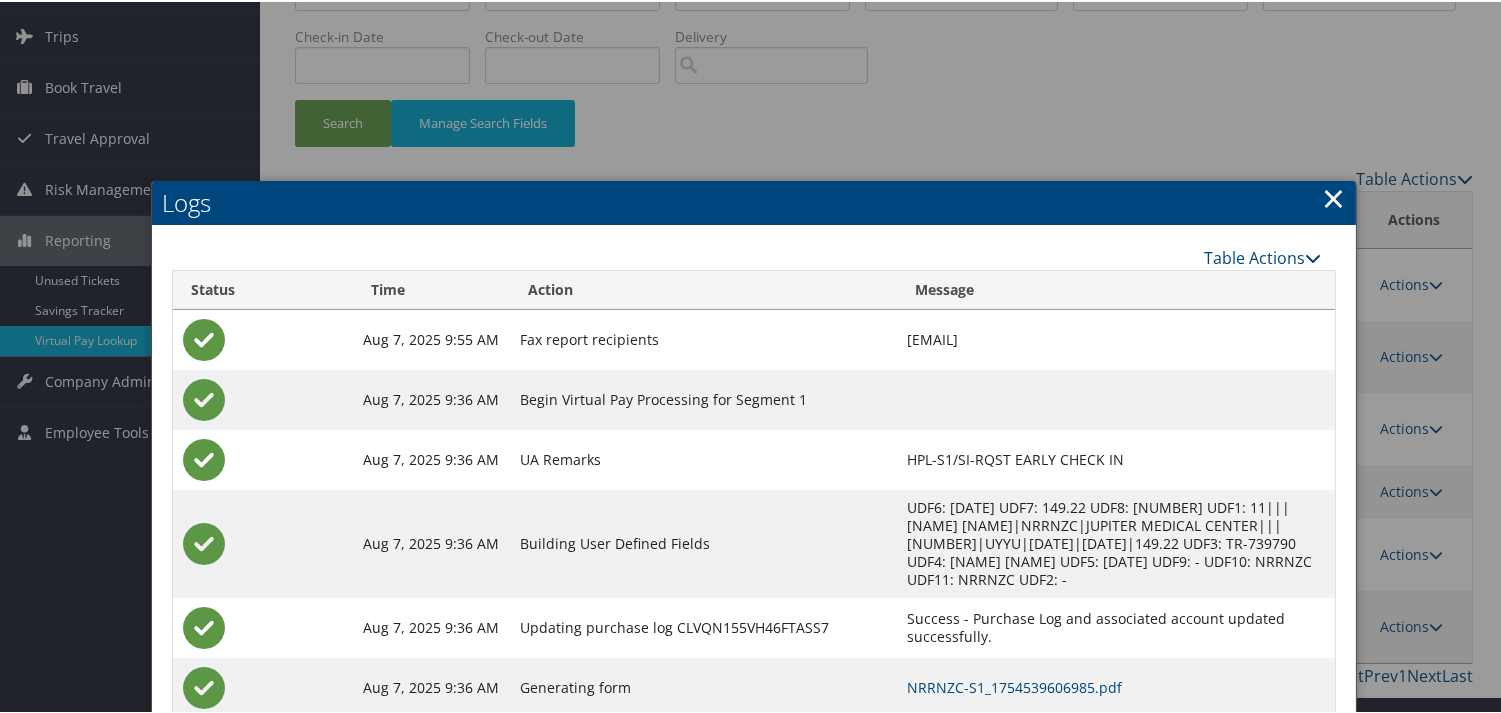 scroll, scrollTop: 213, scrollLeft: 0, axis: vertical 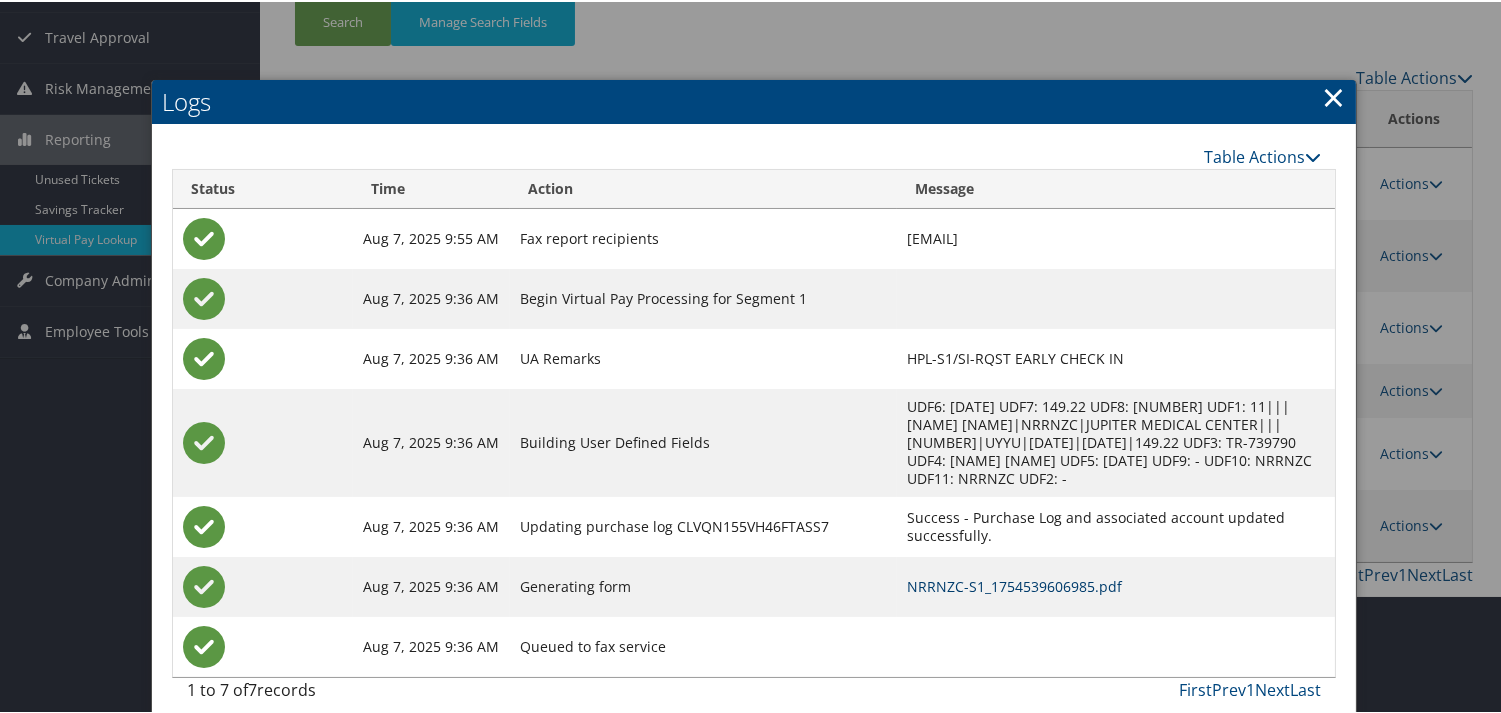 click on "NRRNZC-S1_1754539606985.pdf" at bounding box center [1014, 584] 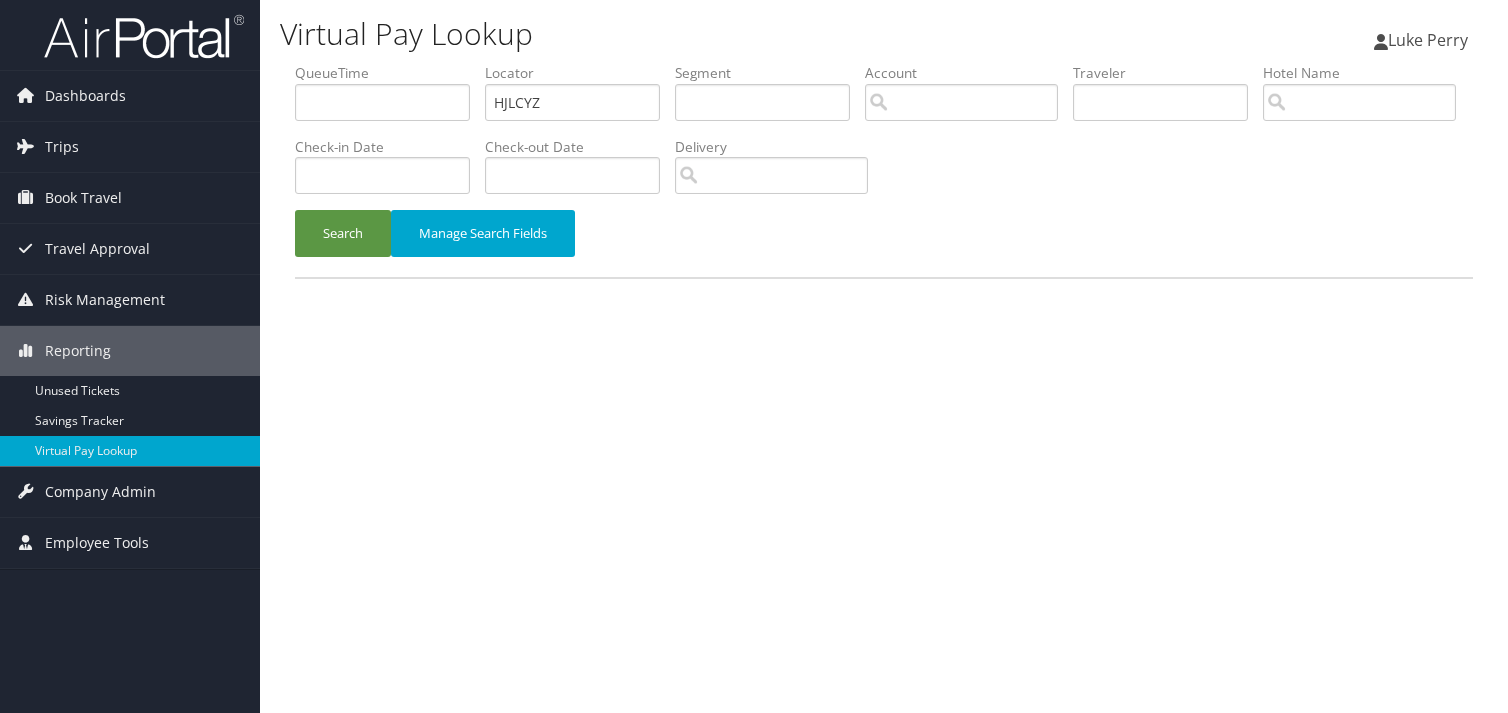 scroll, scrollTop: 0, scrollLeft: 0, axis: both 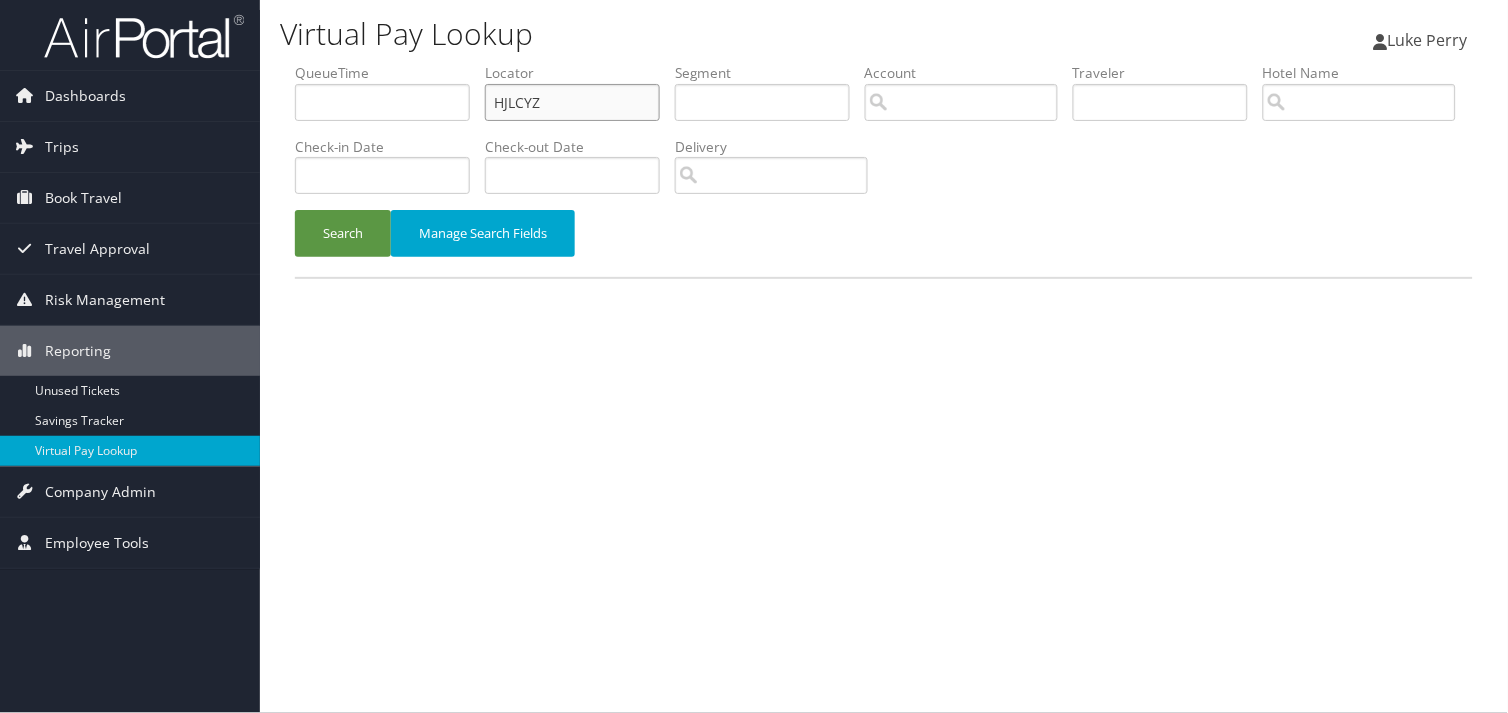 drag, startPoint x: 552, startPoint y: 103, endPoint x: 410, endPoint y: 117, distance: 142.68848 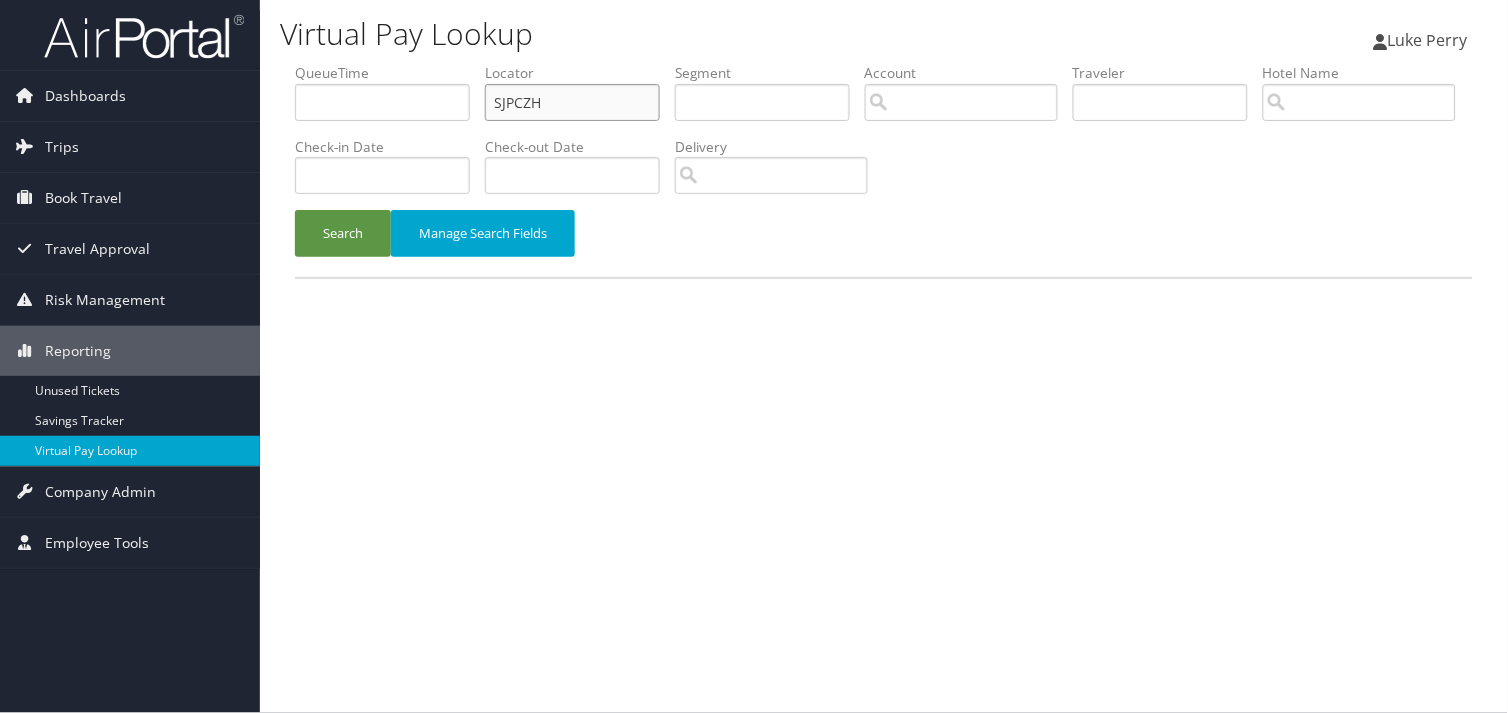 click on "SJPCZH" at bounding box center [572, 102] 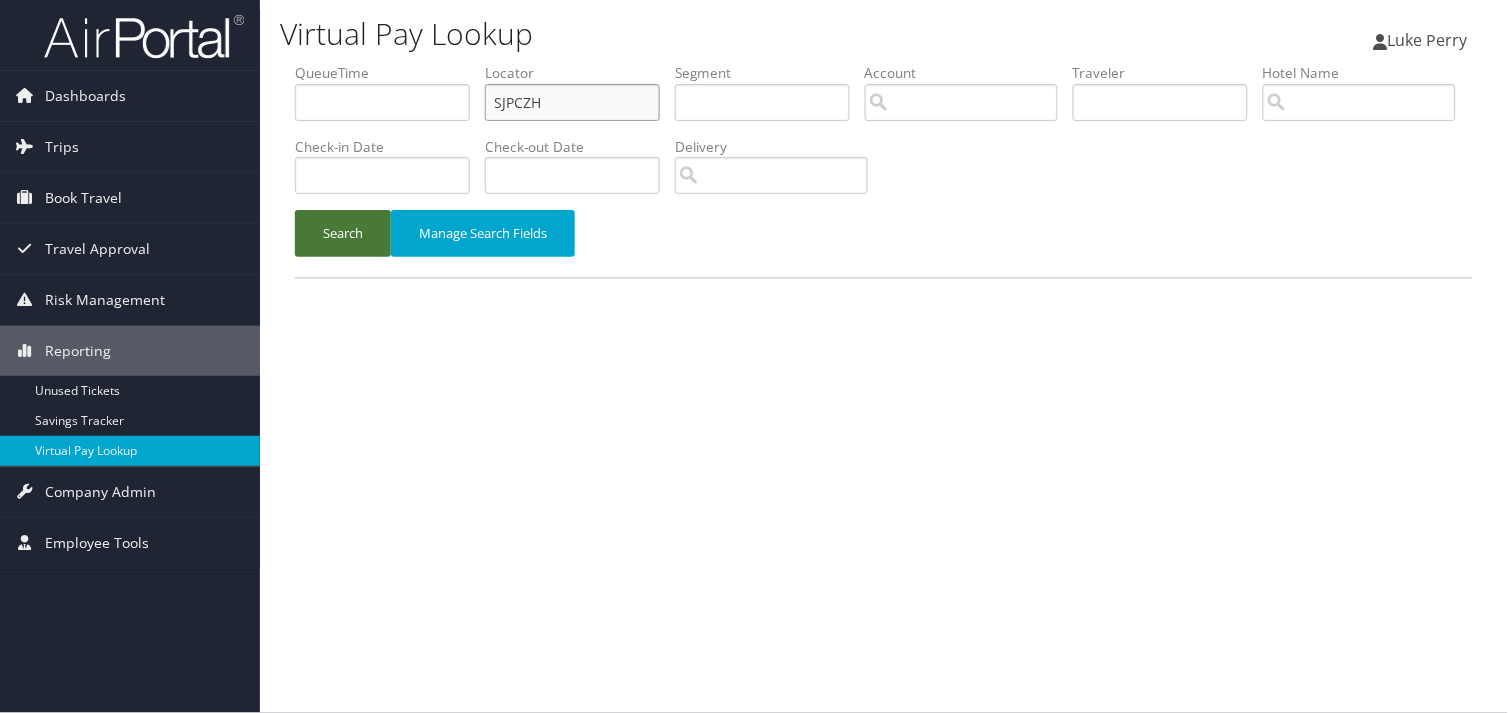 type on "SJPCZH" 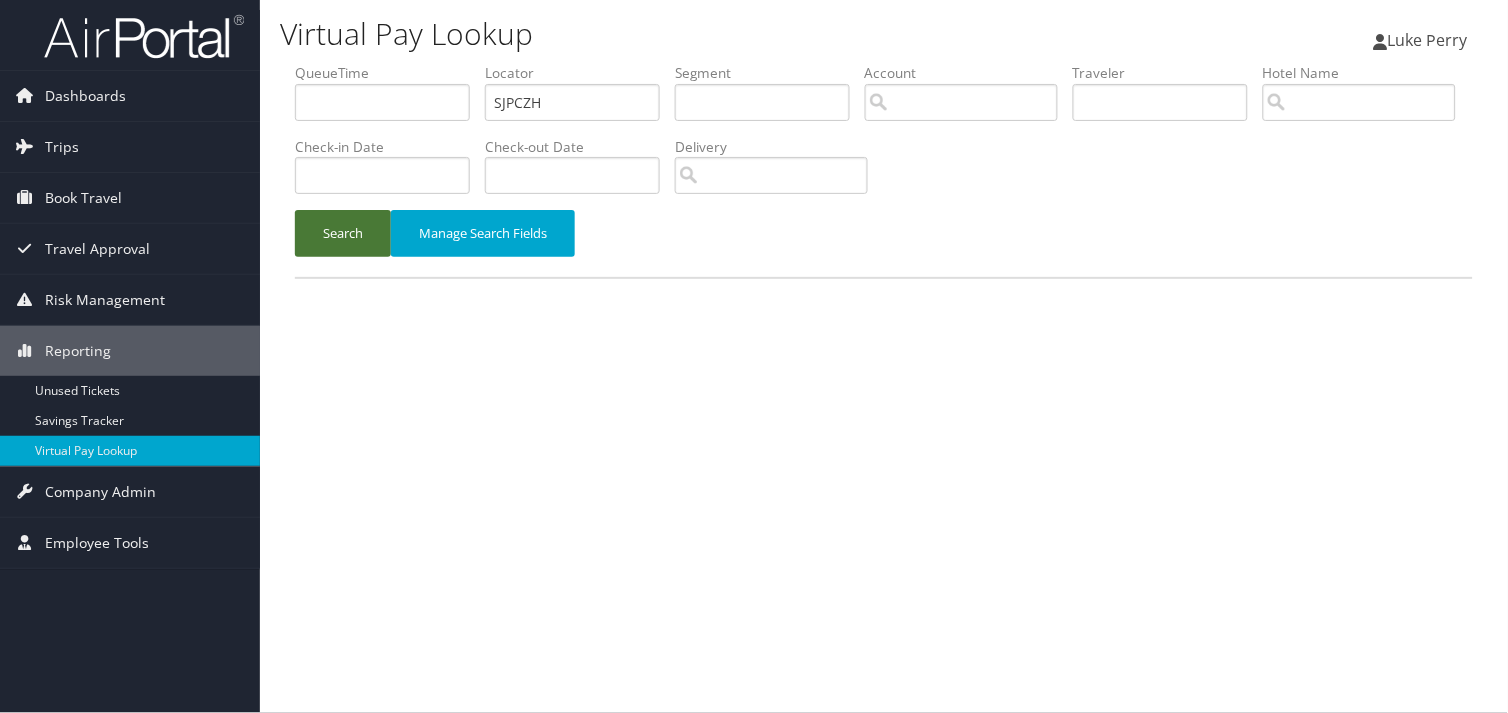 click on "Search" at bounding box center [343, 233] 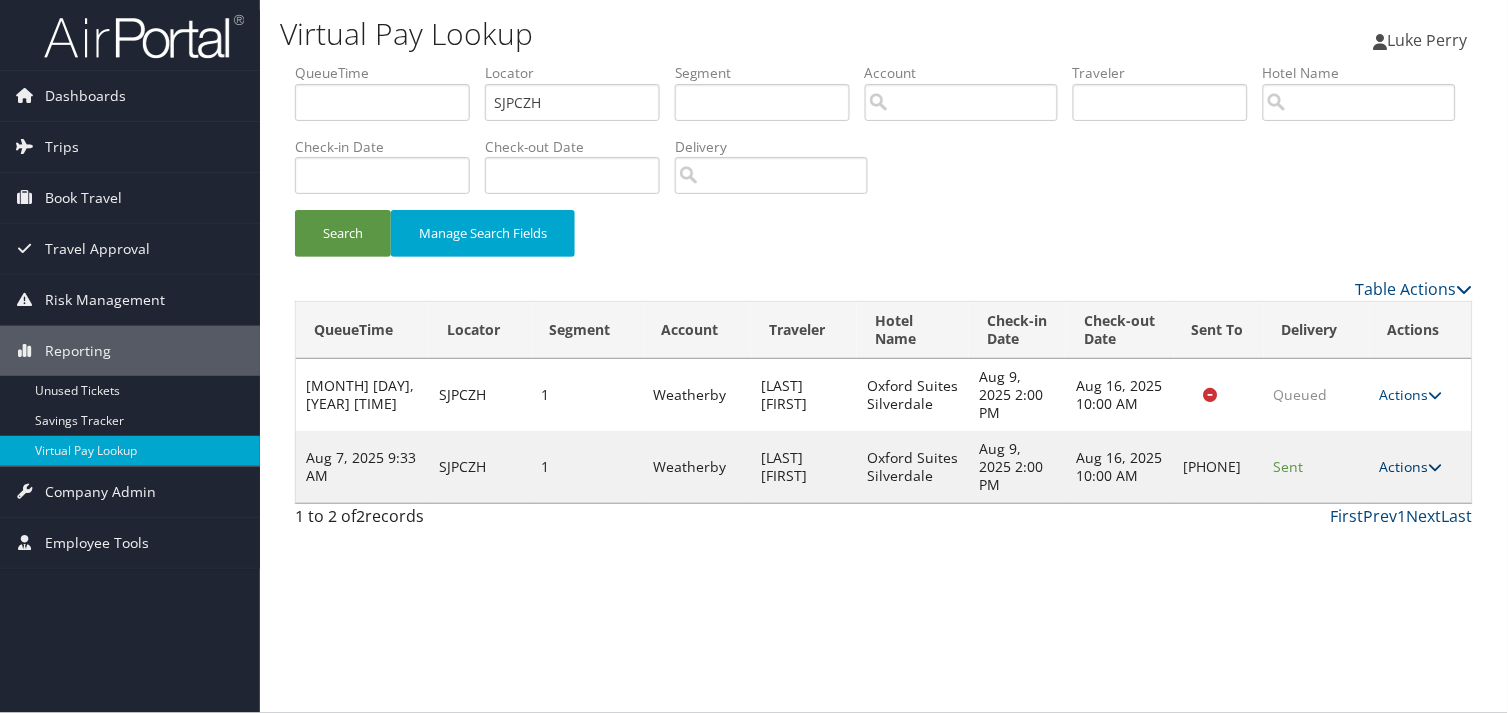 click on "Actions" at bounding box center [1411, 466] 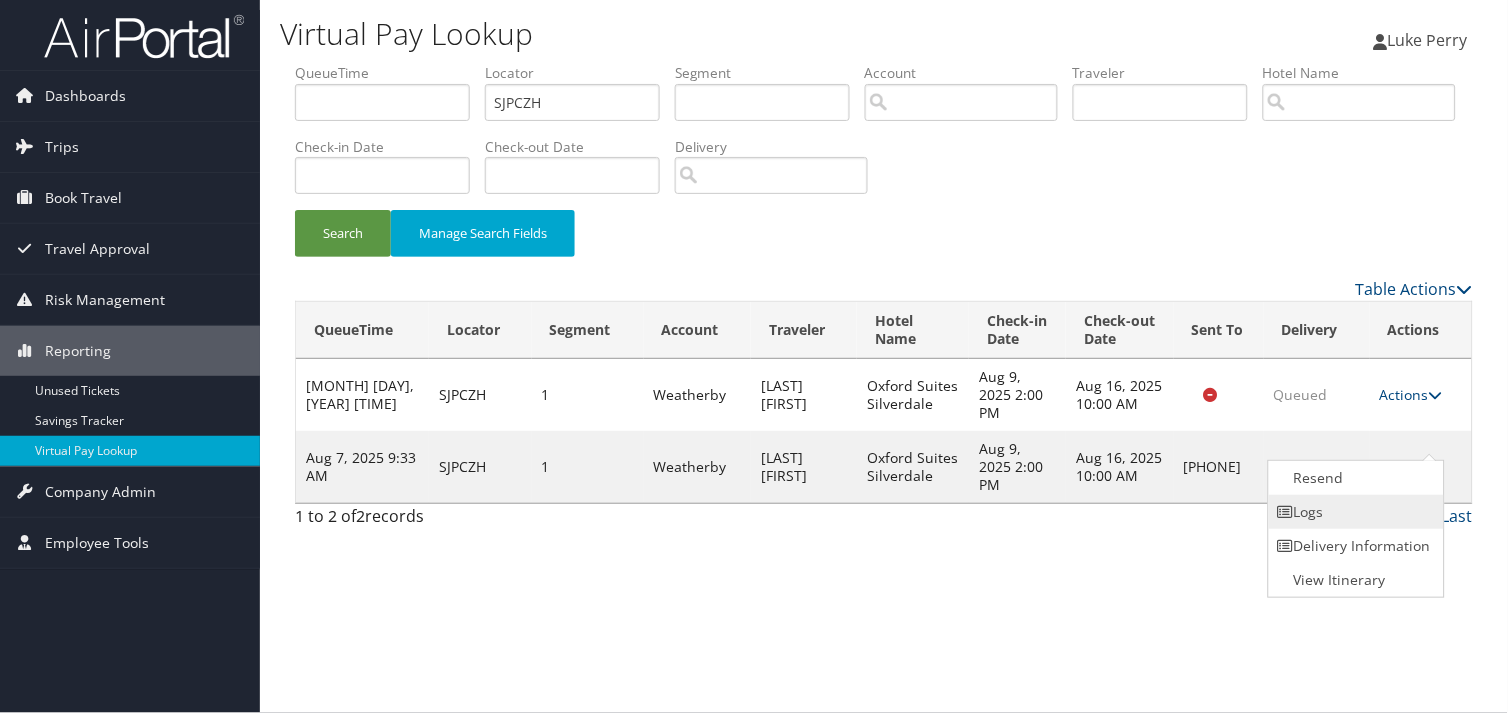 click on "Logs" at bounding box center (1354, 512) 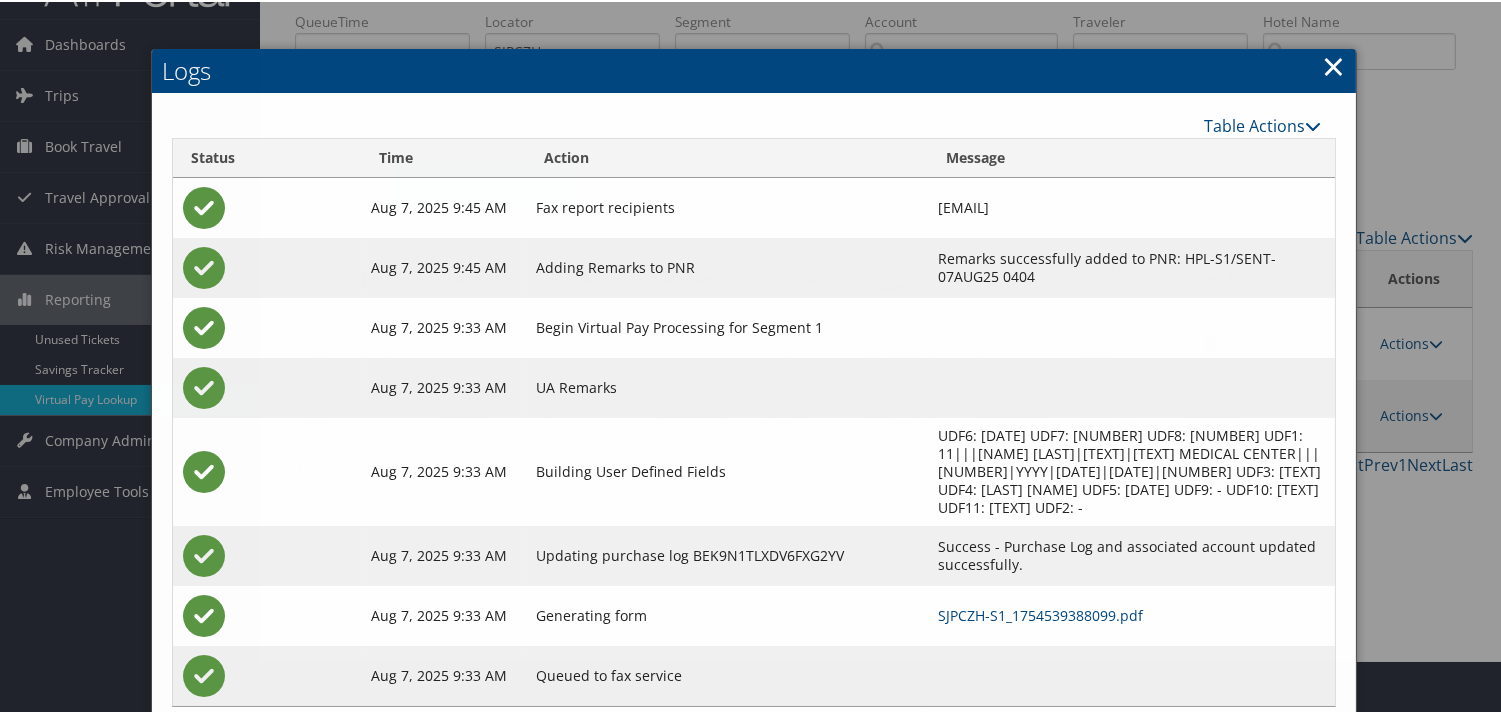 scroll, scrollTop: 82, scrollLeft: 0, axis: vertical 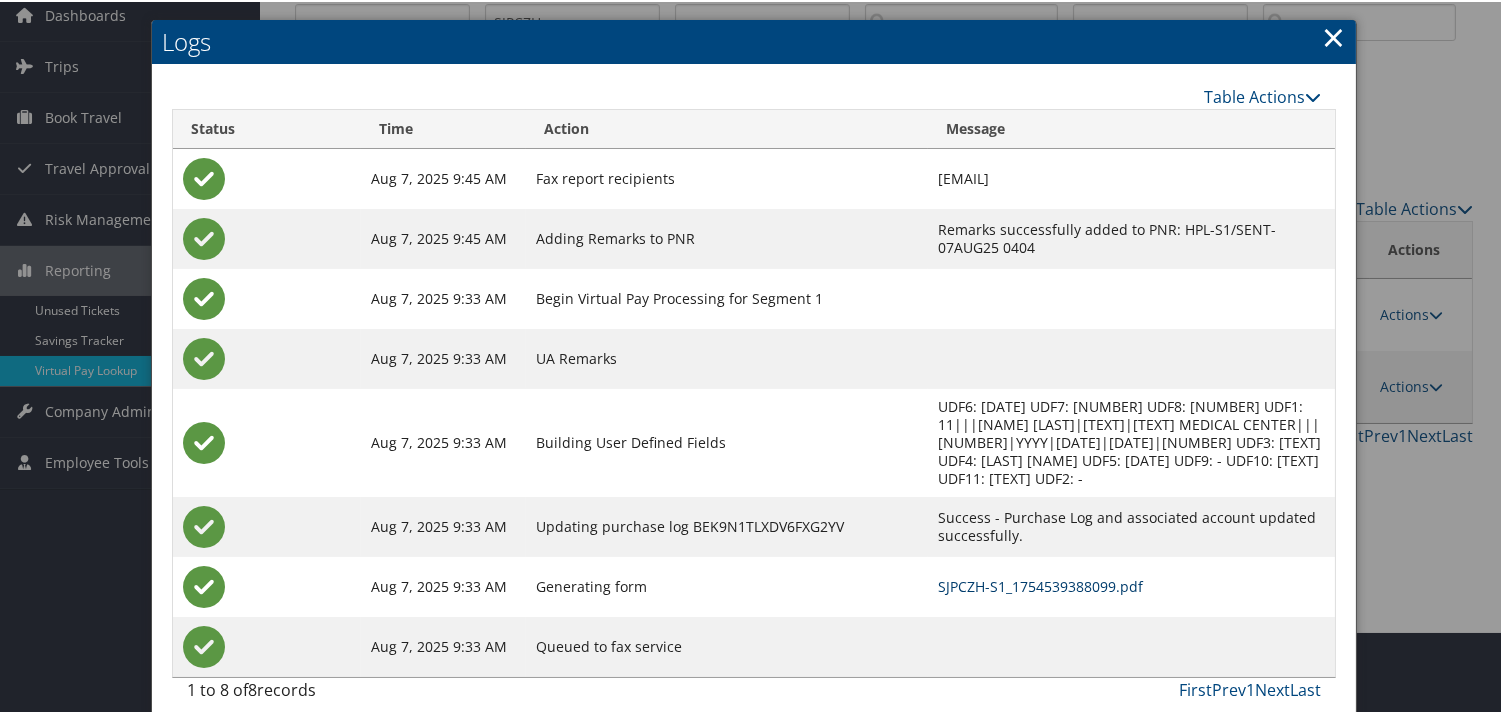 click on "SJPCZH-S1_1754539388099.pdf" at bounding box center (1040, 584) 